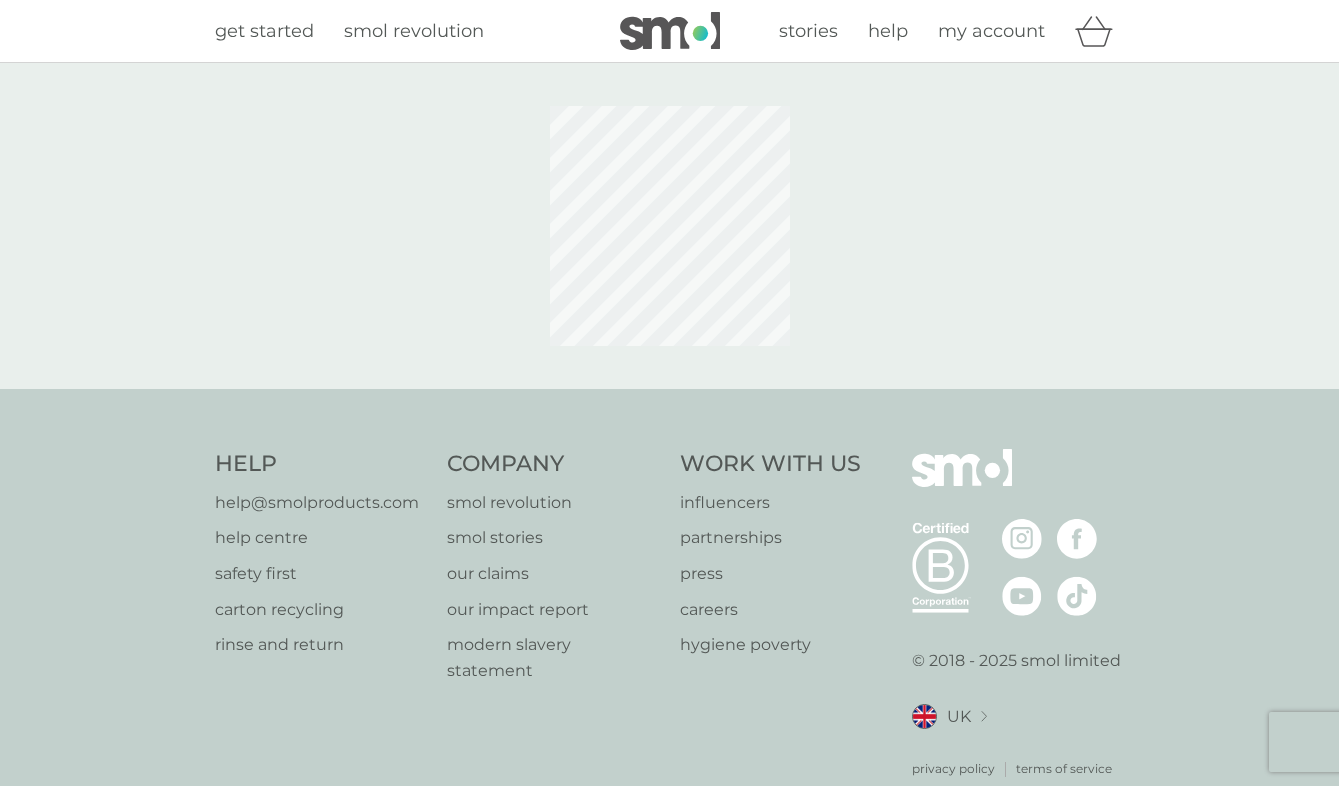 scroll, scrollTop: 0, scrollLeft: 0, axis: both 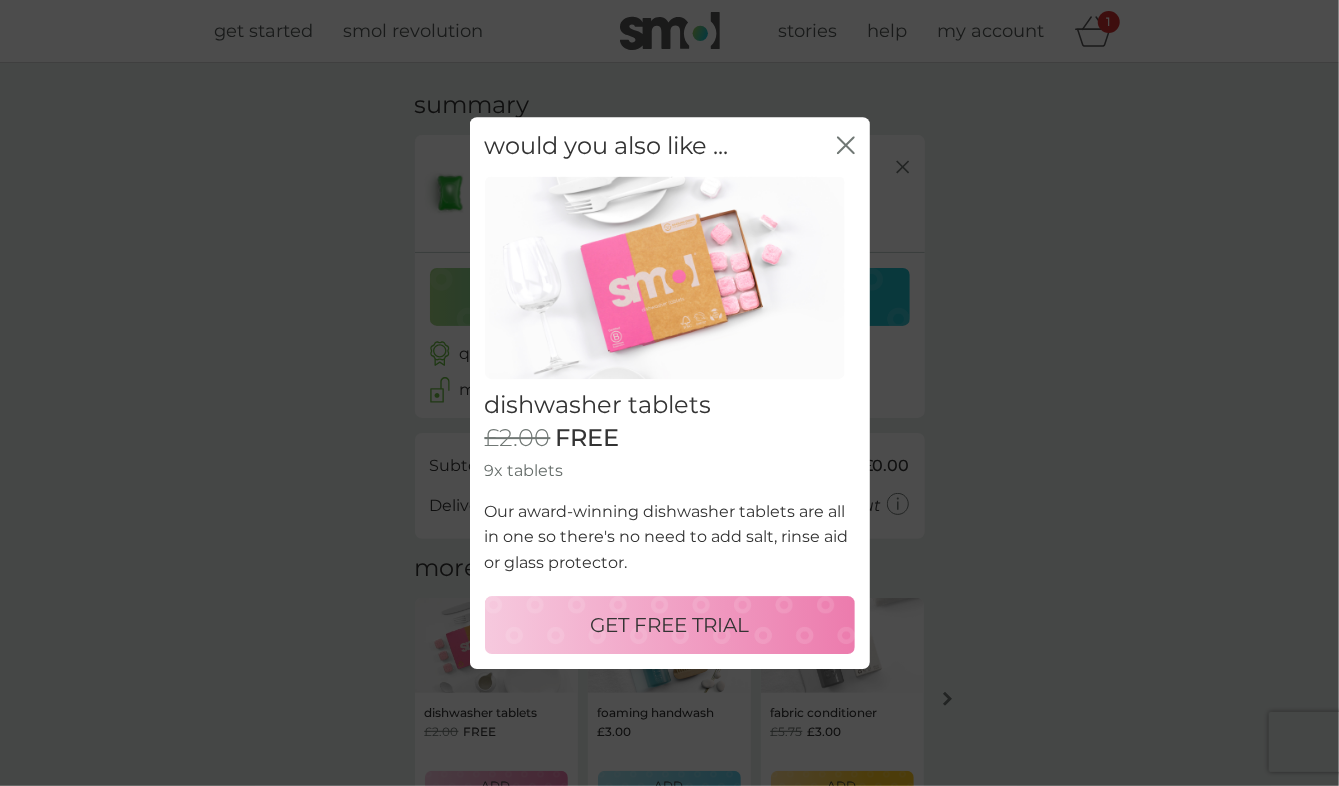 click on "close" at bounding box center (846, 146) 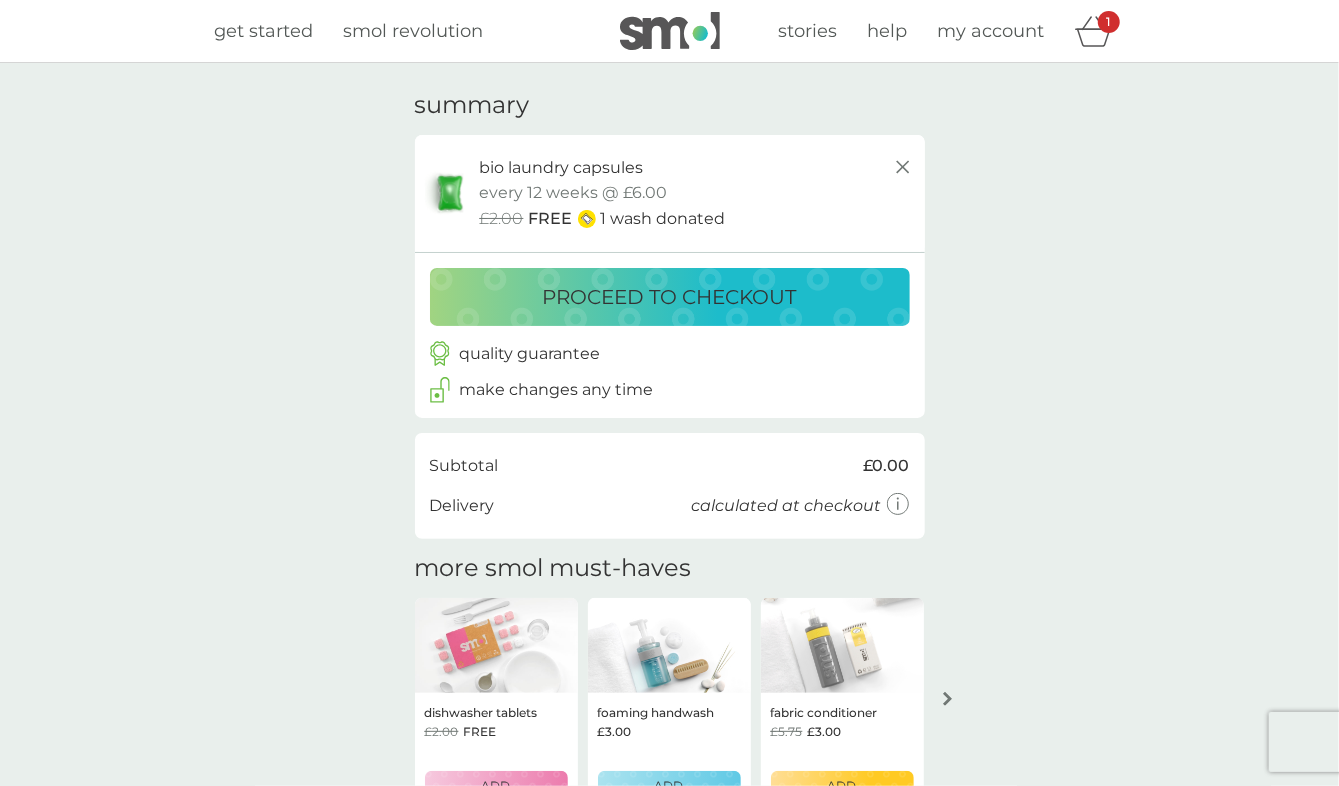 click on "proceed to checkout" at bounding box center [670, 297] 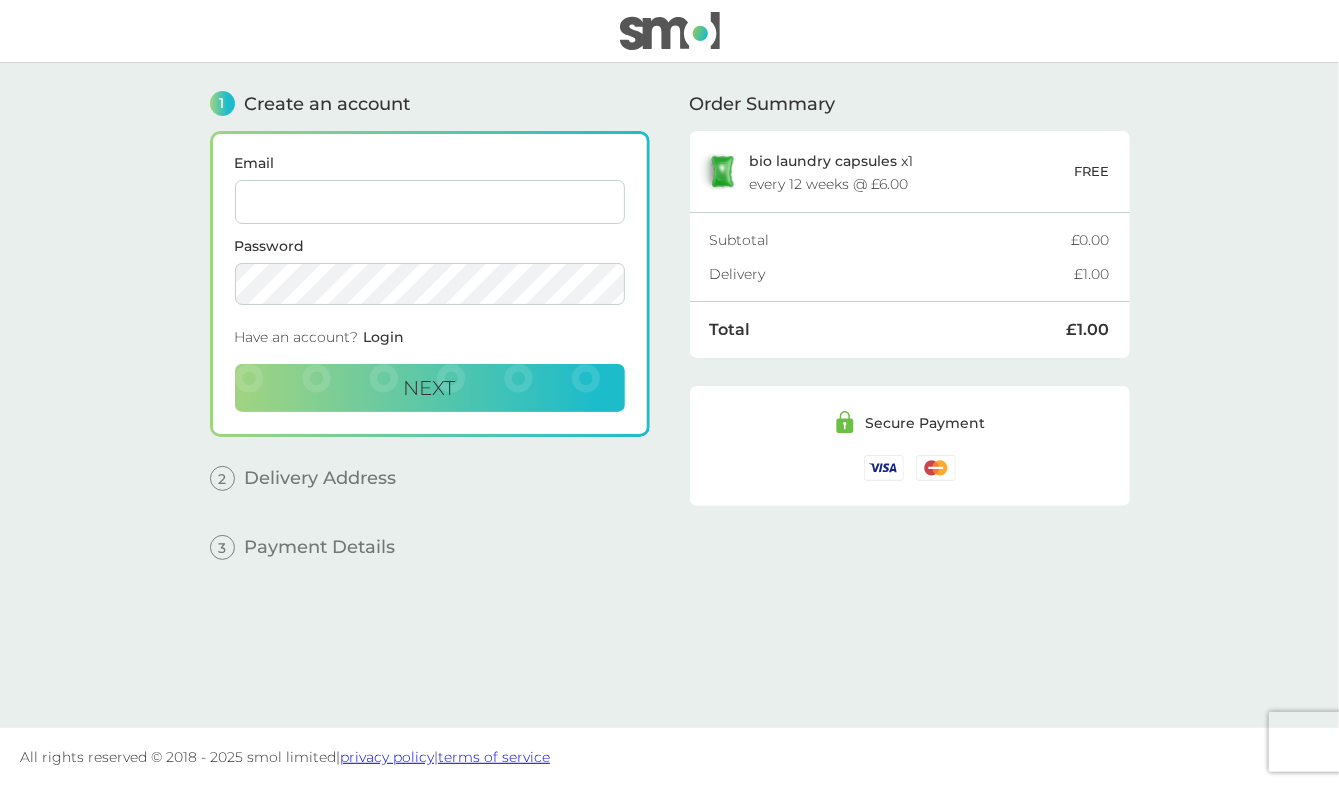 click on "Email" at bounding box center [430, 190] 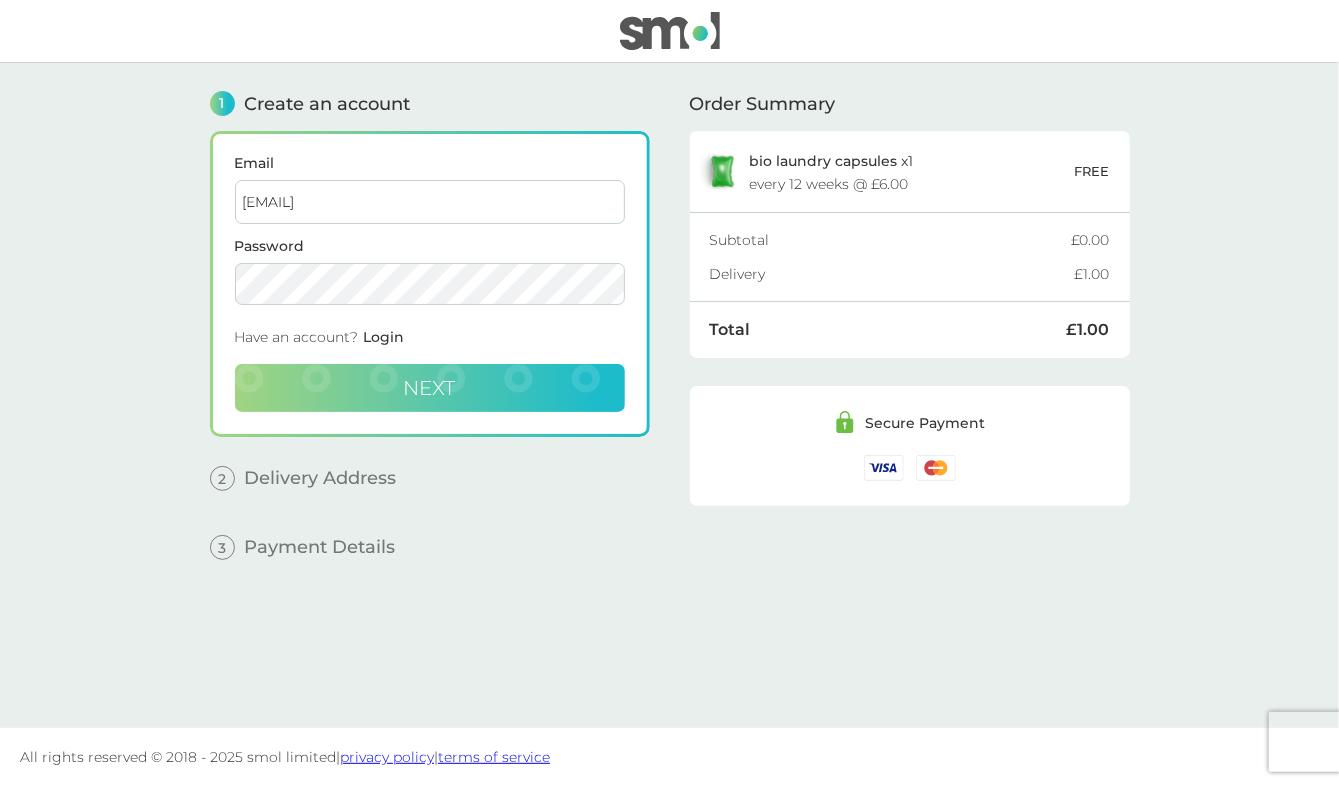 click on "Next" at bounding box center [430, 388] 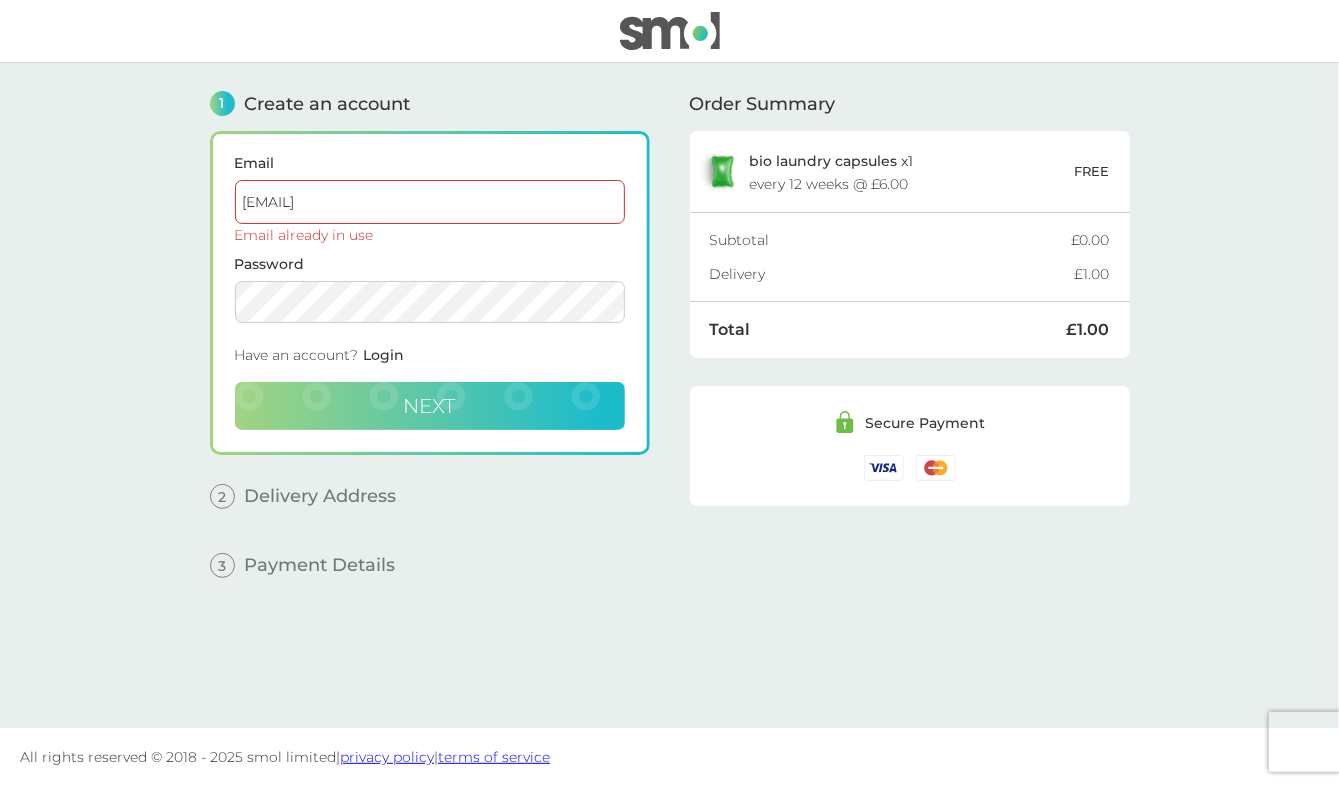 click on "vishnee@yahoo.com" at bounding box center [430, 202] 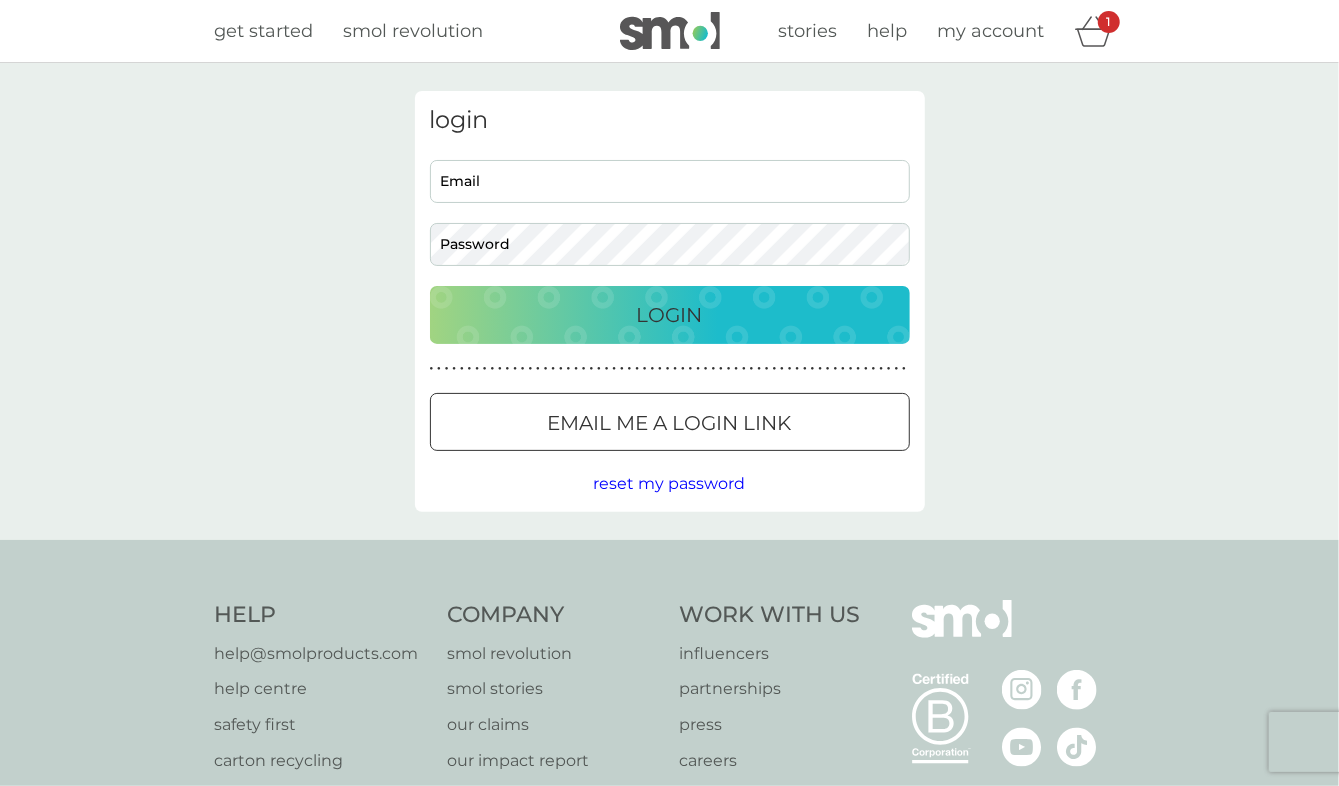 click at bounding box center (670, 423) 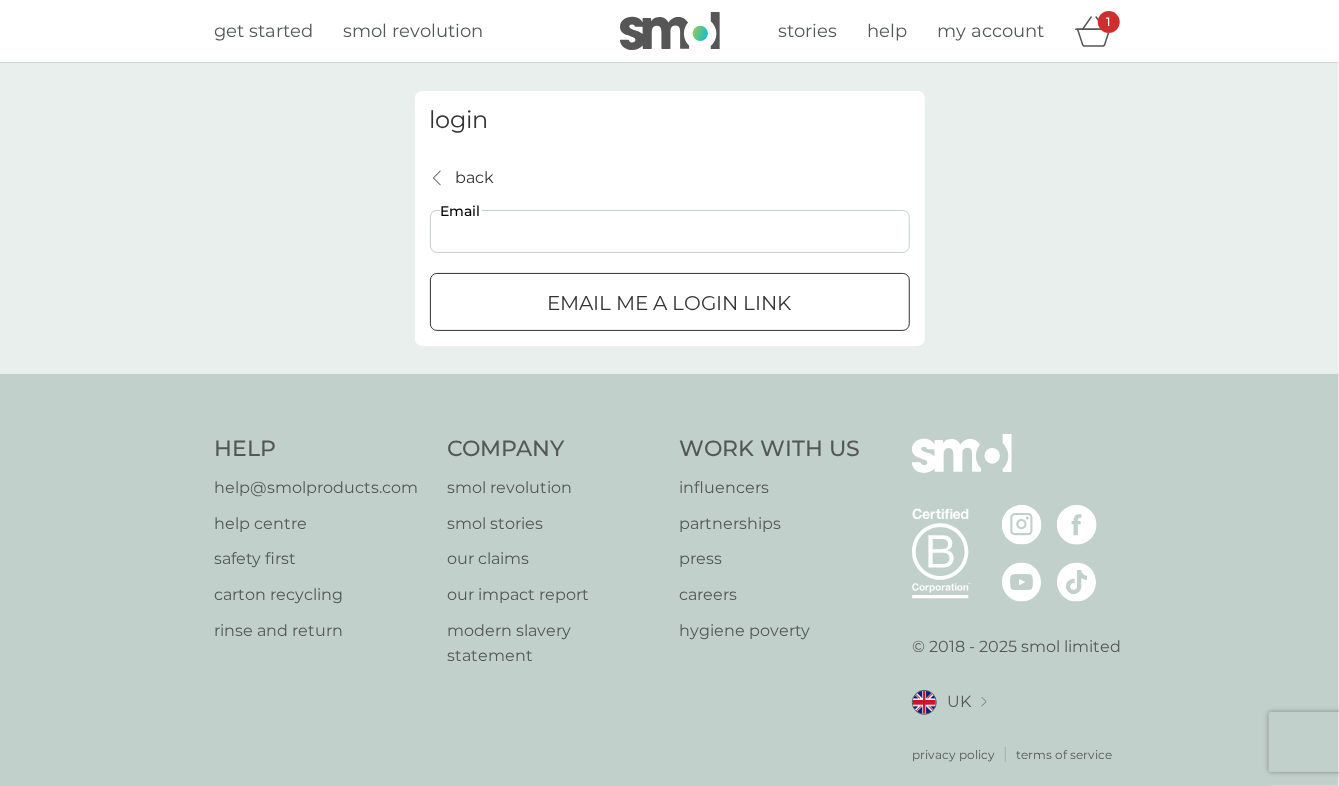click on "Email" at bounding box center (670, 231) 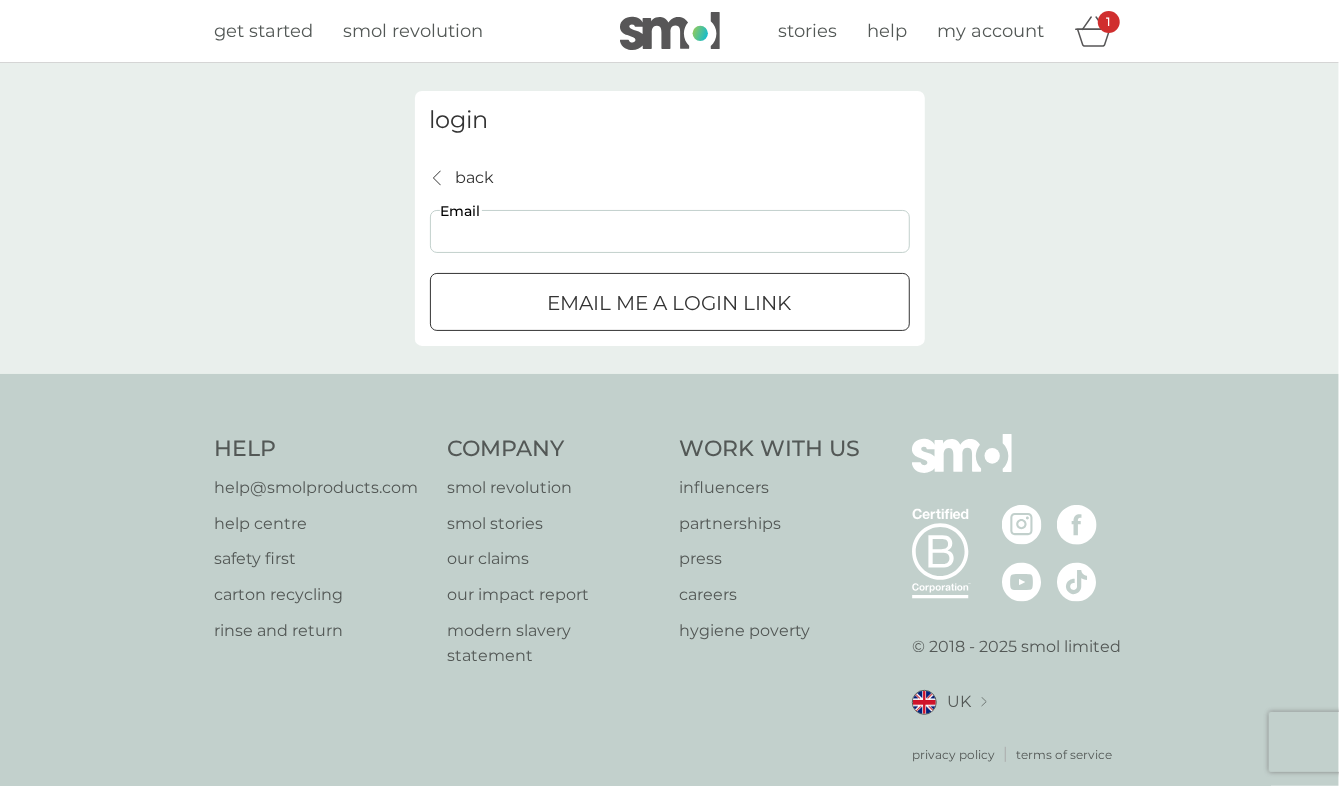type on "vishnee@yahoo.com" 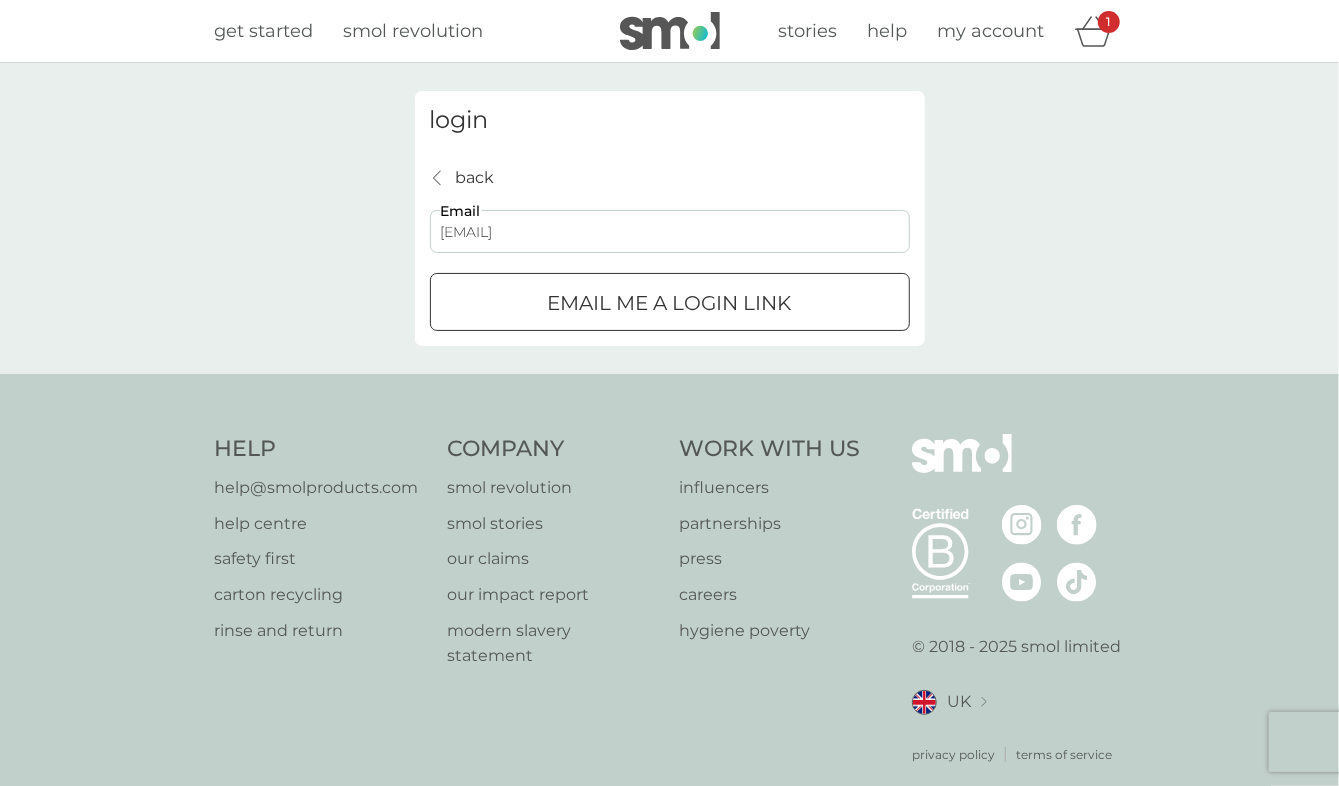 click at bounding box center (670, 303) 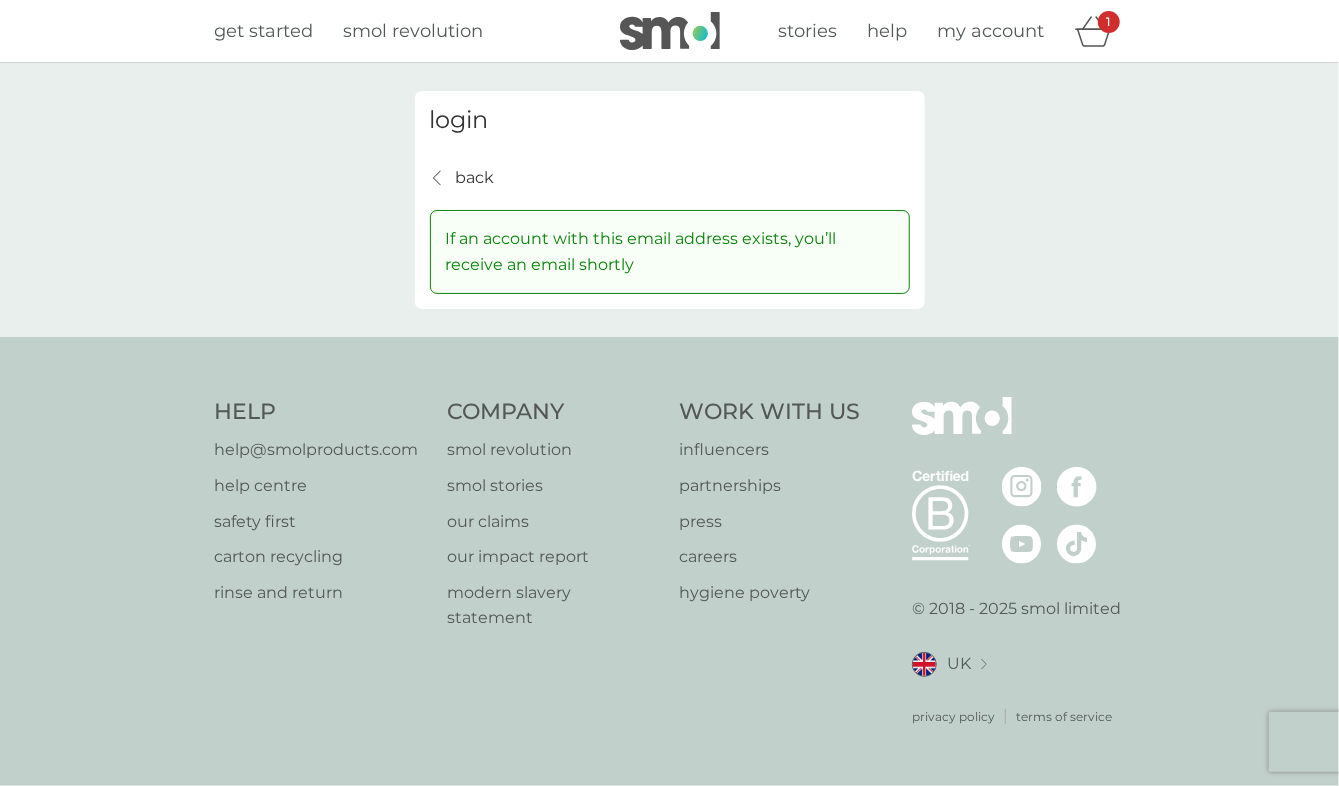 click on "back" at bounding box center (475, 178) 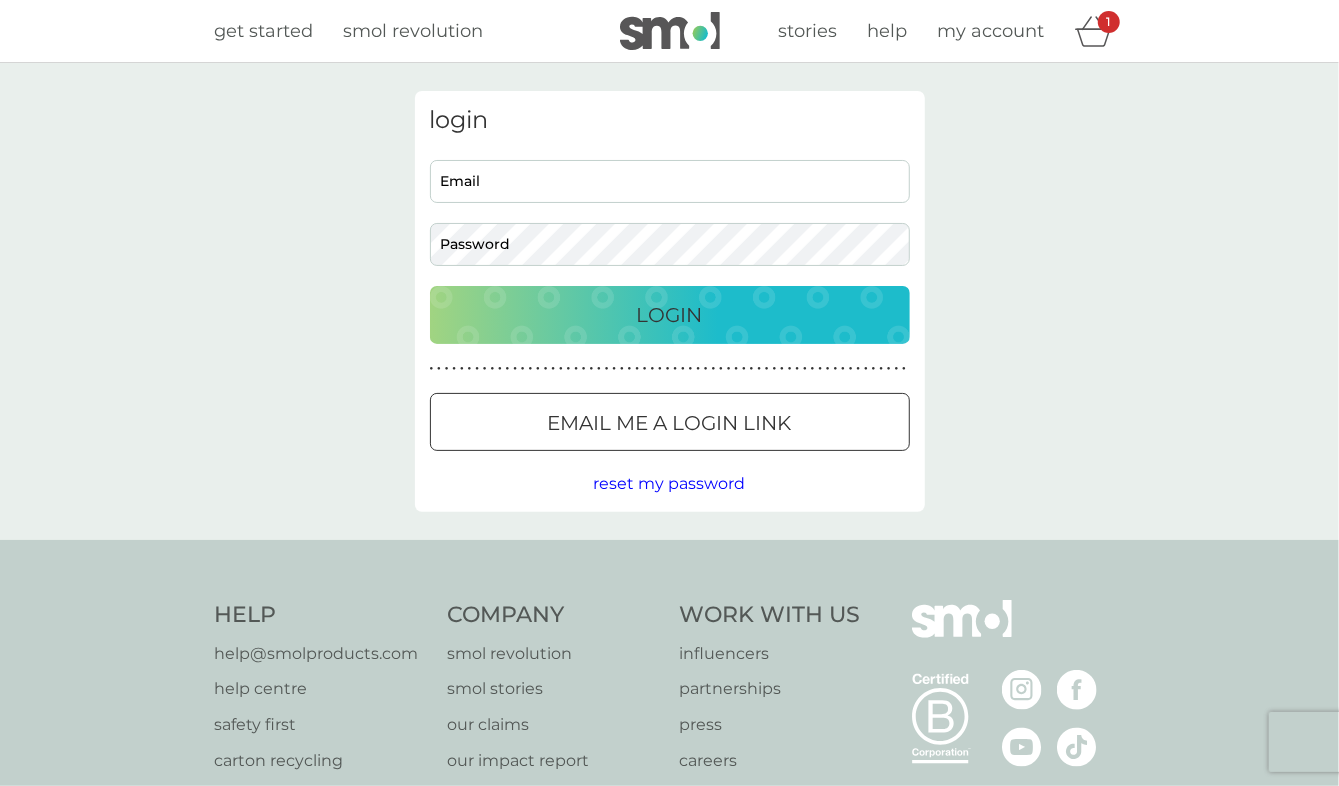 click on "1" at bounding box center (1109, 22) 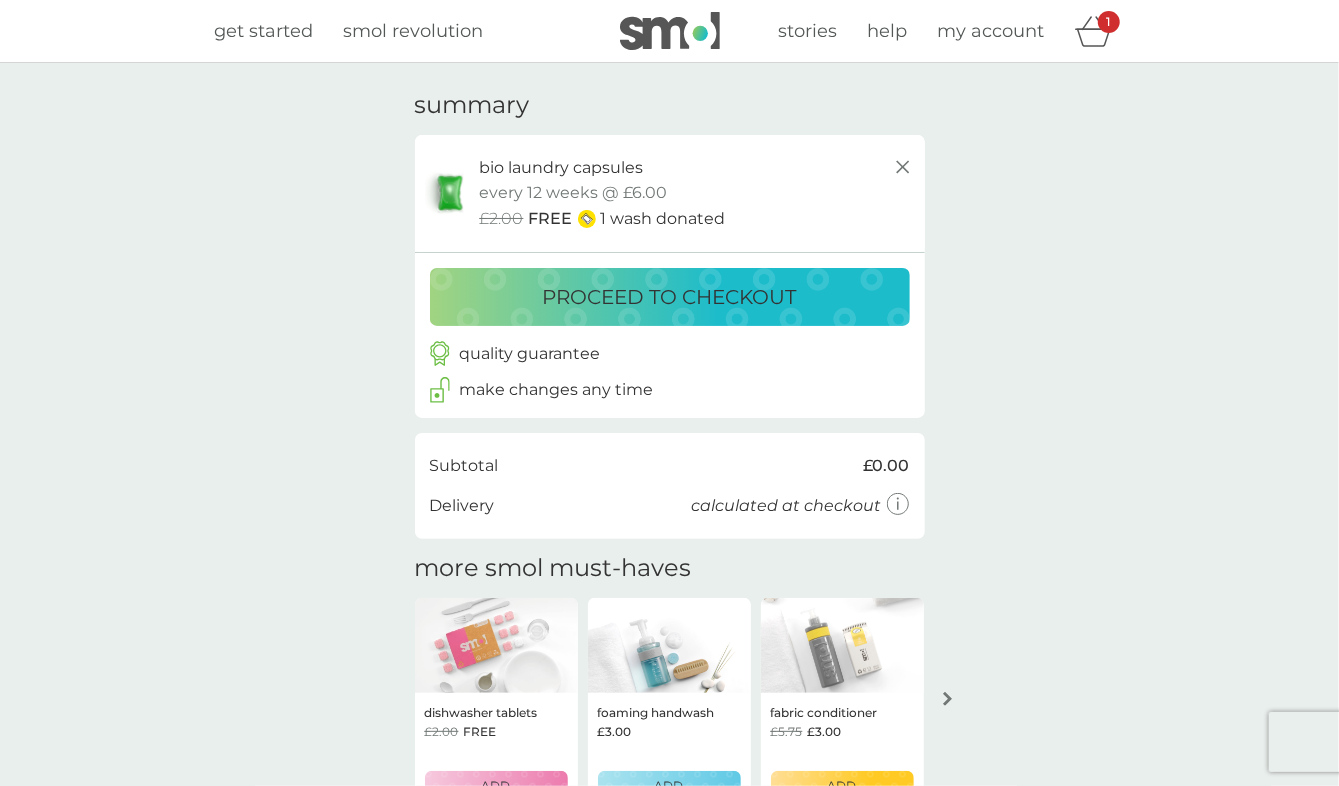 click on "my account" at bounding box center (991, 31) 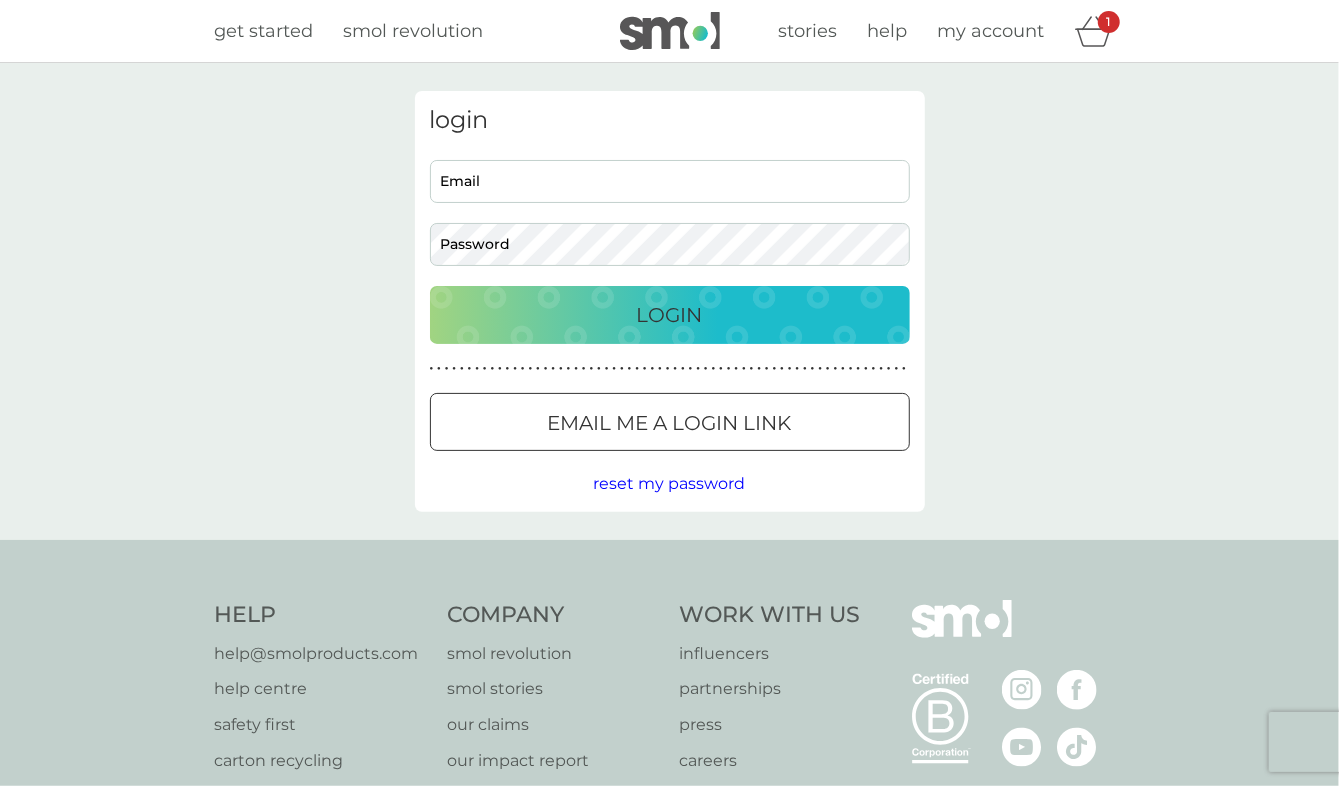 click on "1" at bounding box center [1109, 22] 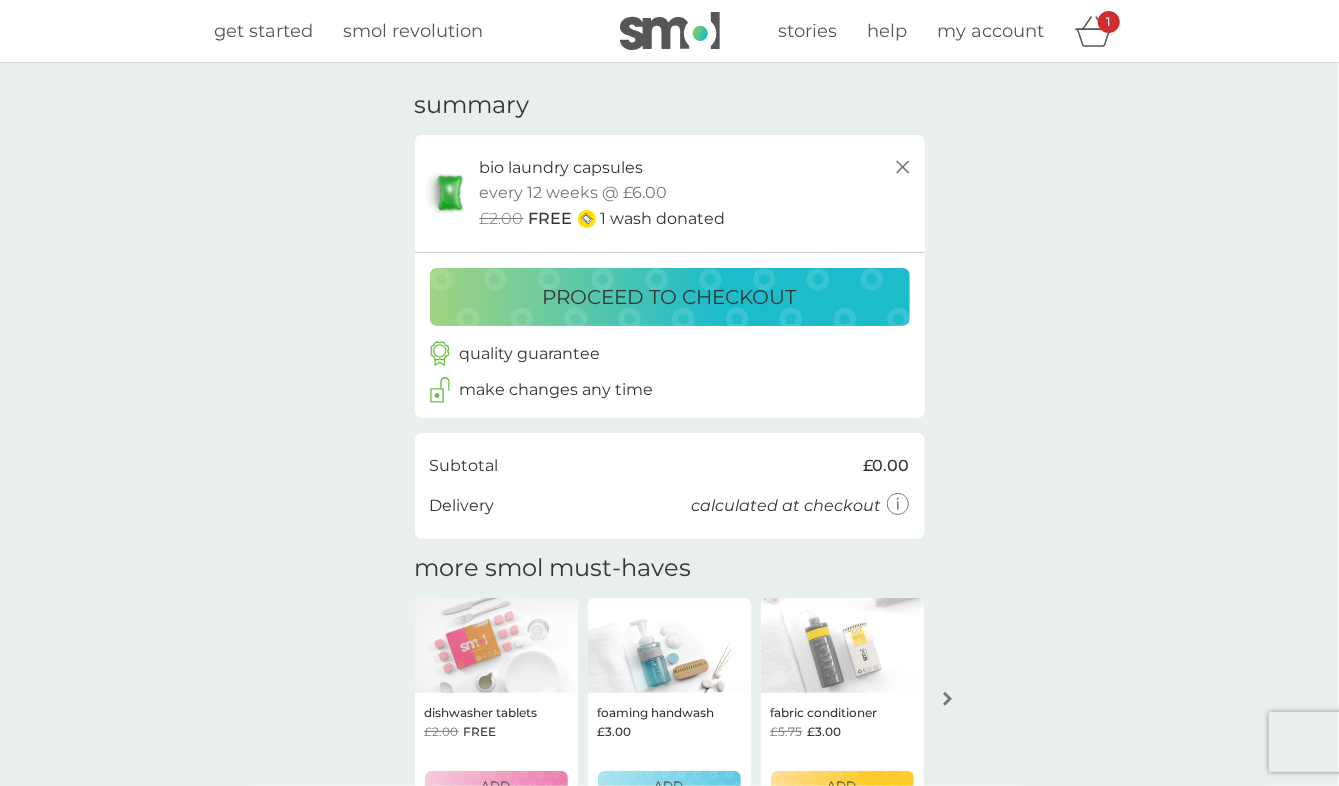 click on "proceed to checkout" at bounding box center [670, 297] 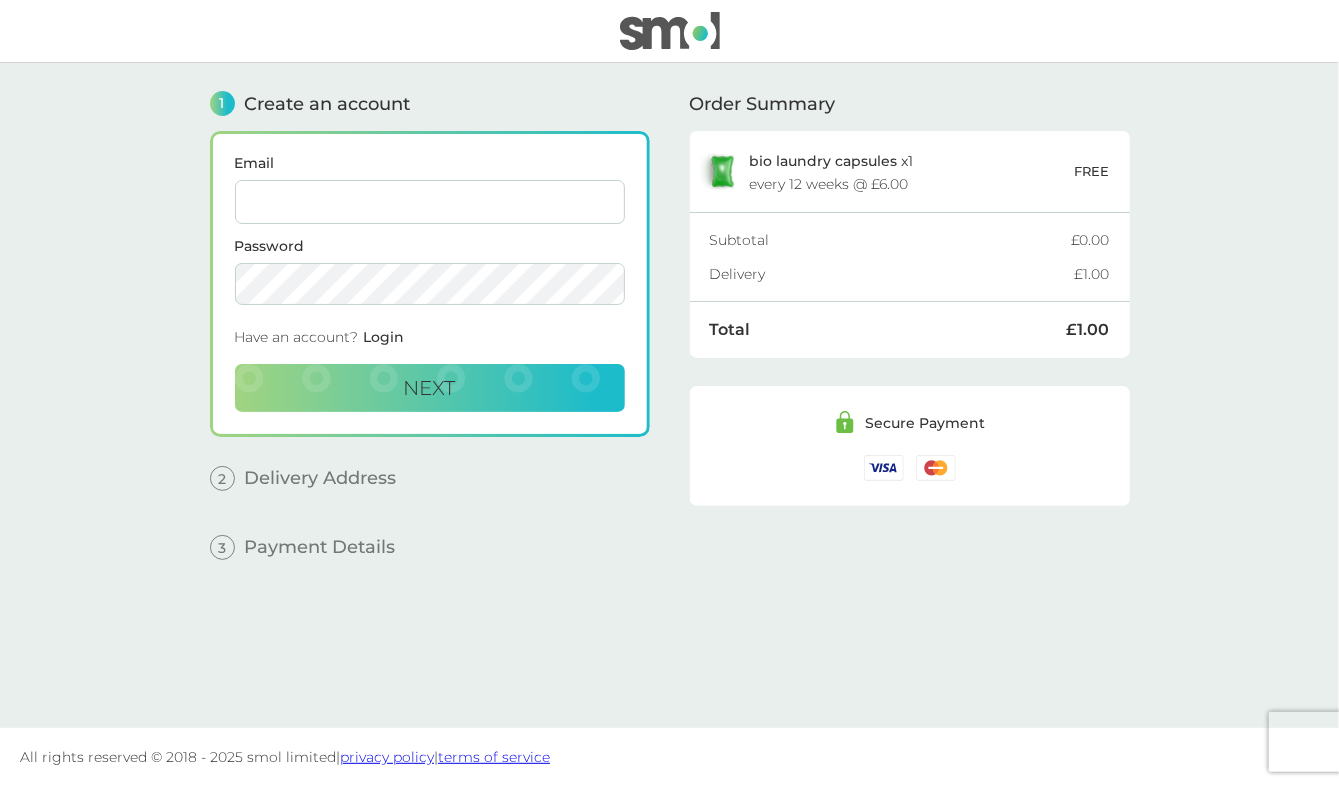 click on "Email" at bounding box center (430, 202) 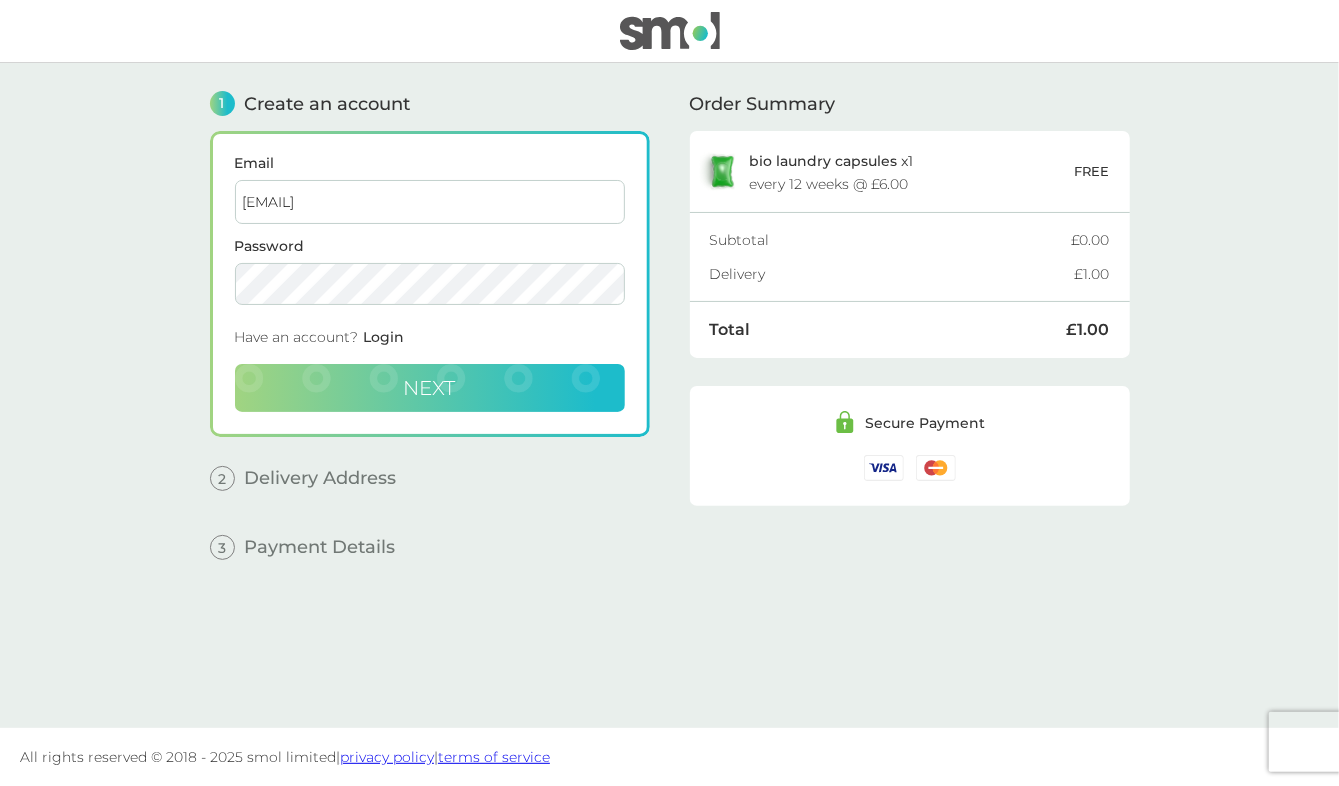 click on "Next" at bounding box center [430, 388] 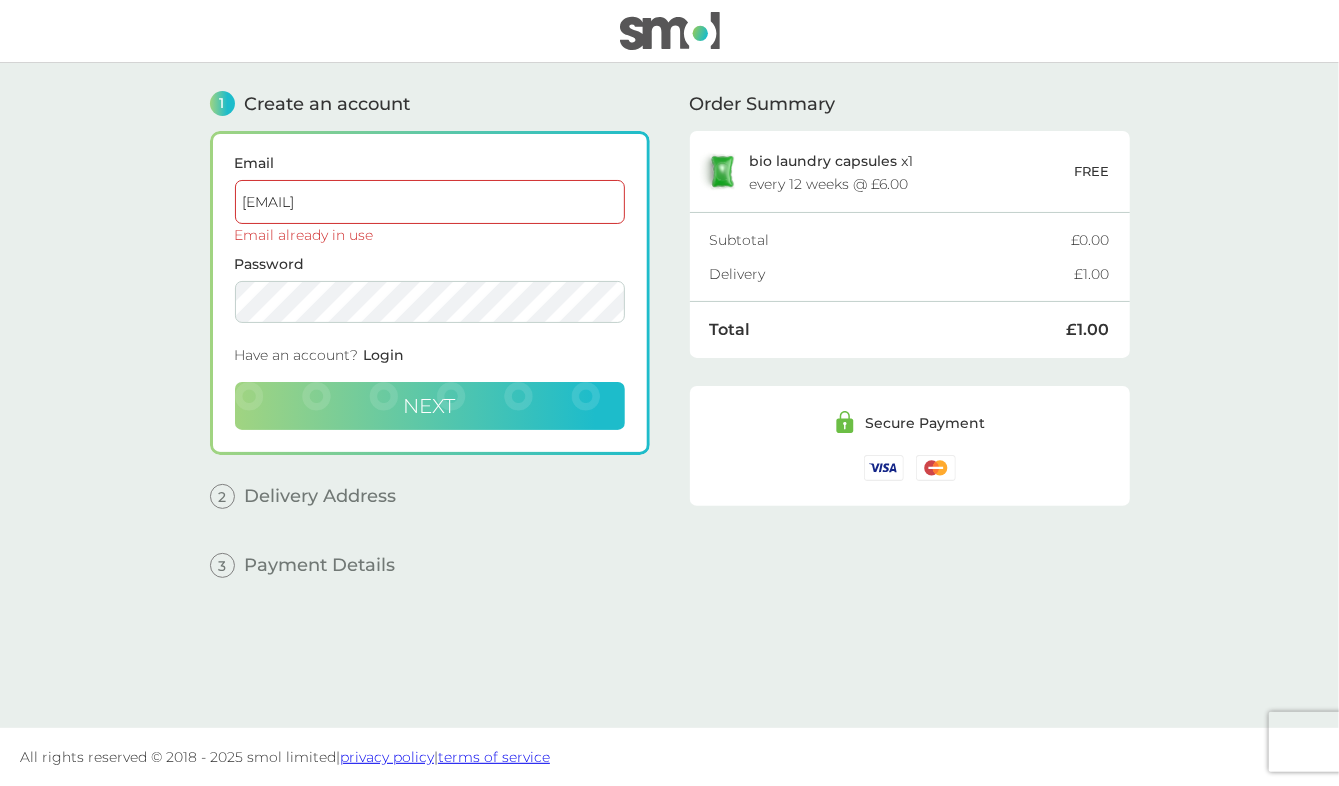 click on "Login" at bounding box center [384, 355] 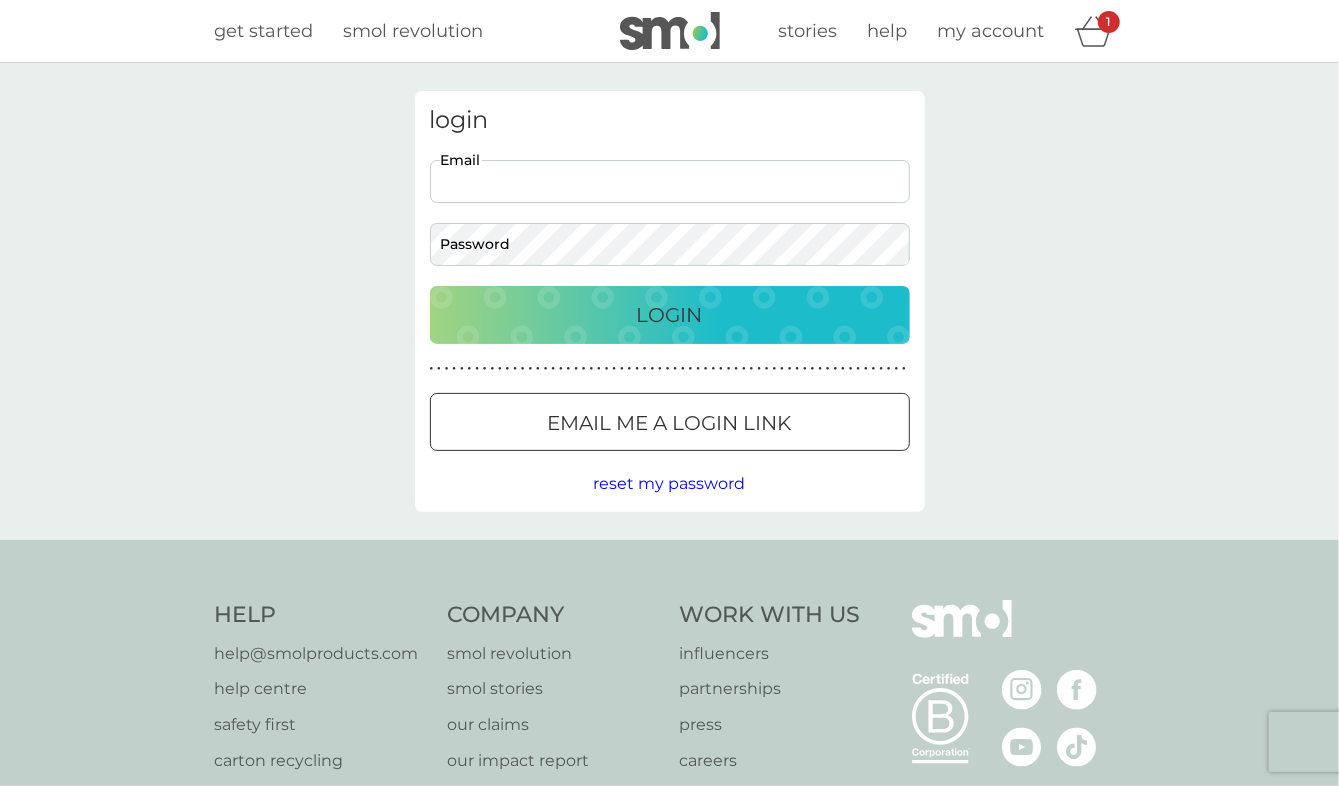click on "Email" at bounding box center (670, 181) 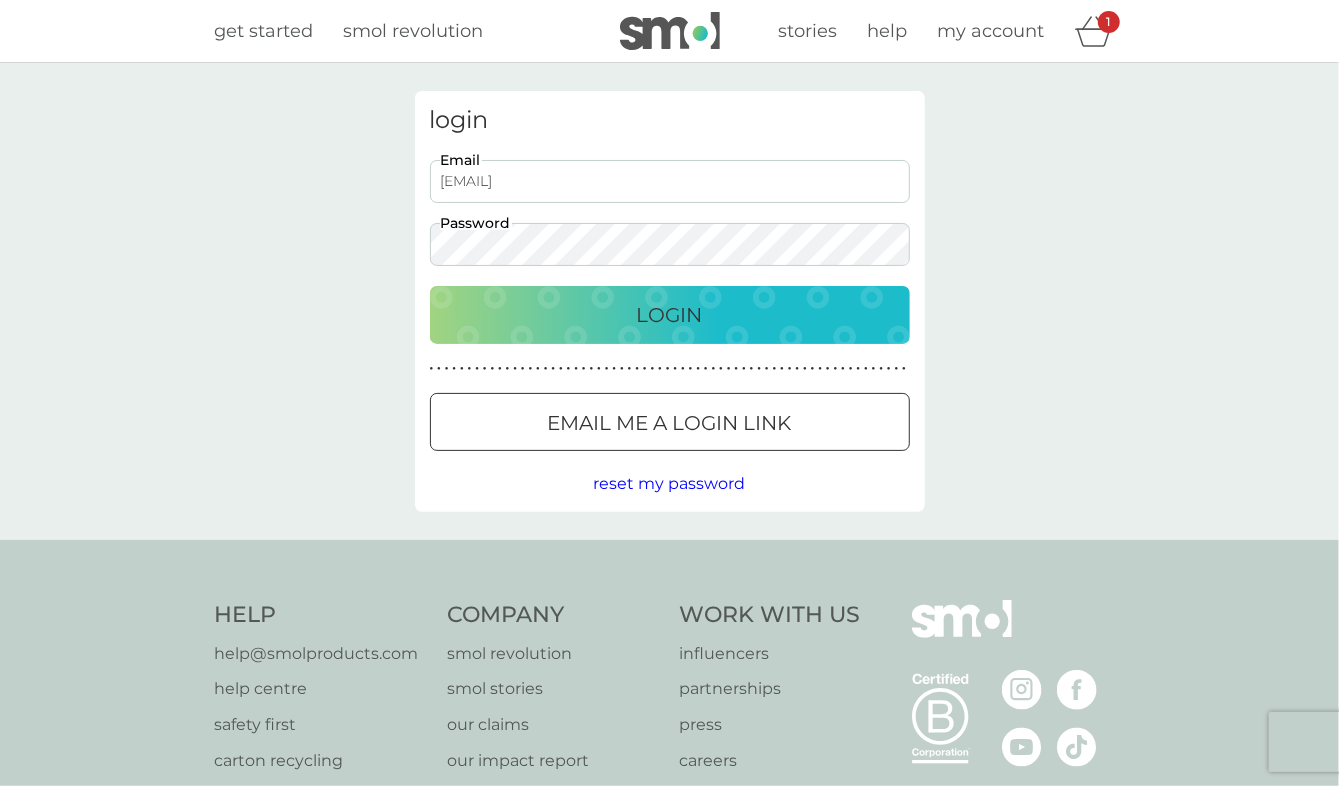 click on "Login" at bounding box center [670, 315] 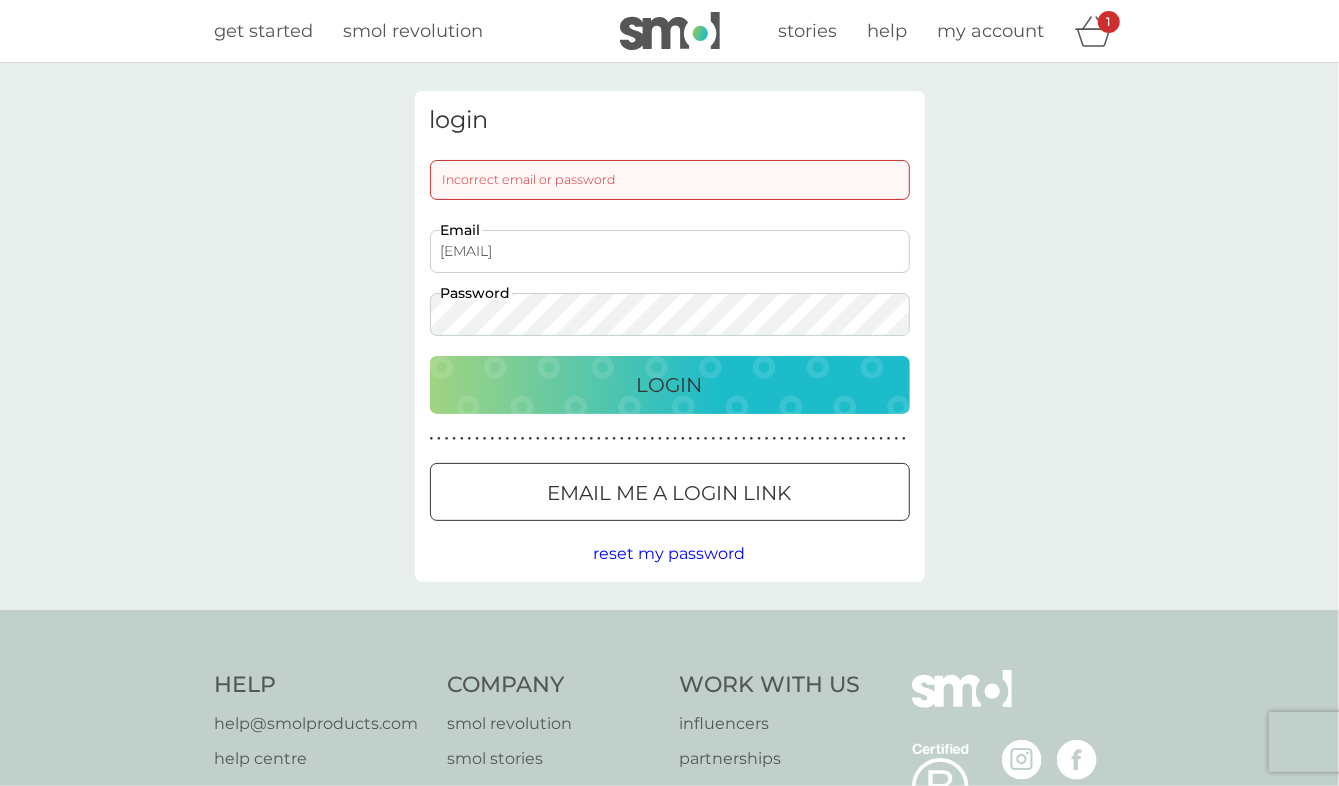 click on "login Incorrect email or password vishnee@yahoo.com Email Password Login ● ● ● ● ● ● ● ● ● ● ● ● ● ● ● ● ● ● ● ● ● ● ● ● ● ● ● ● ● ● ● ● ● ● ● ● ● ● ● ● ● ● ● ● ● ● ● ● ● ● ● ● ● ● ● ● ● ● ● ● ● ● ● ● ● ● ● ● ● ● Email me a login link reset my password" at bounding box center (669, 336) 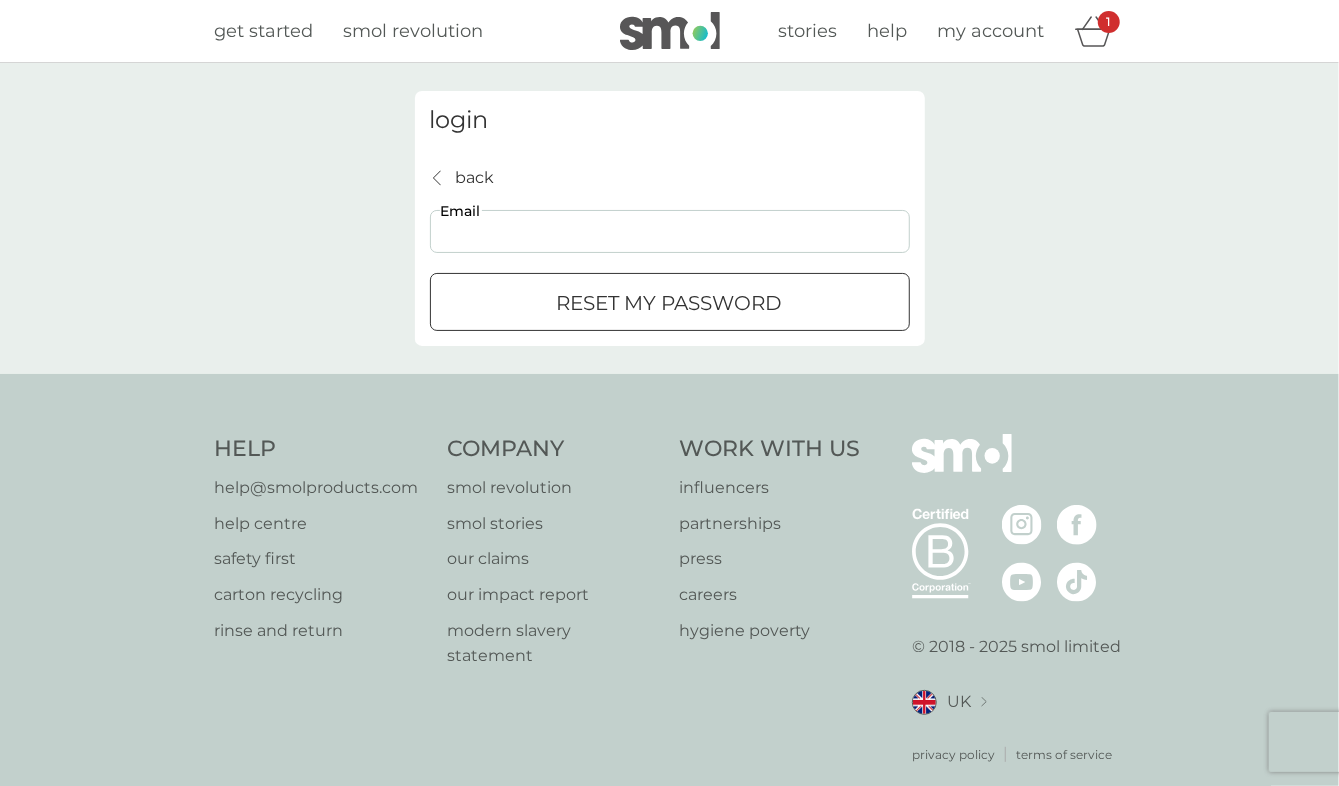 click on "Email" at bounding box center [670, 231] 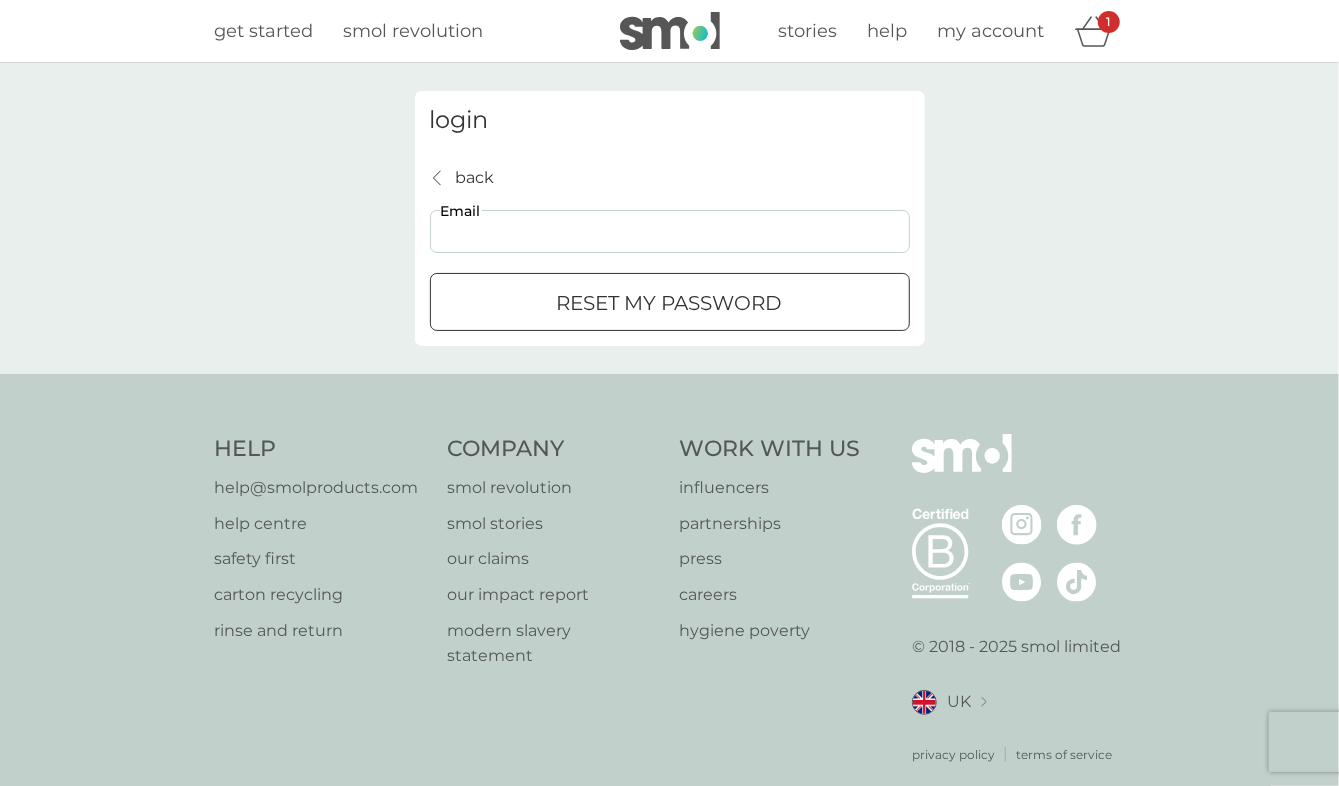 type on "vishnee@yahoo.com" 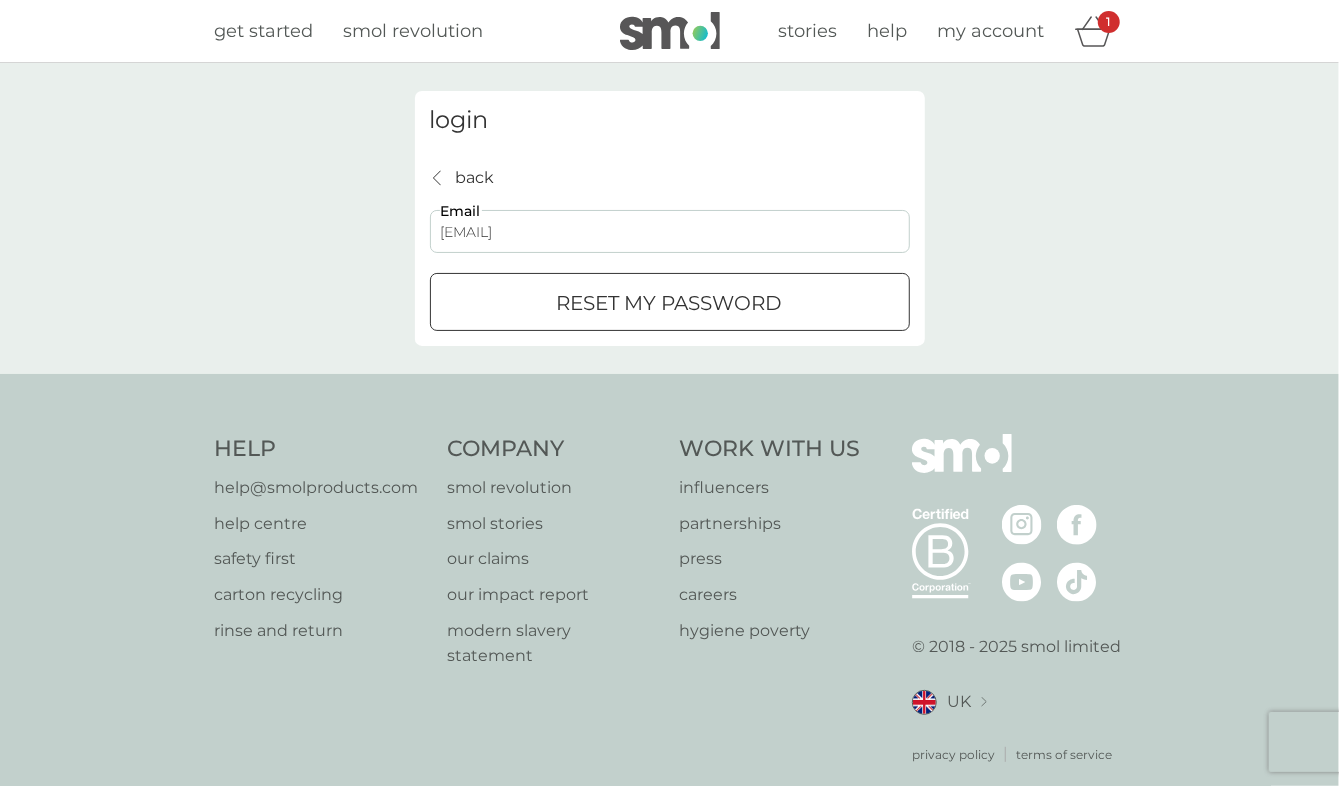 click on "reset my password" at bounding box center [670, 303] 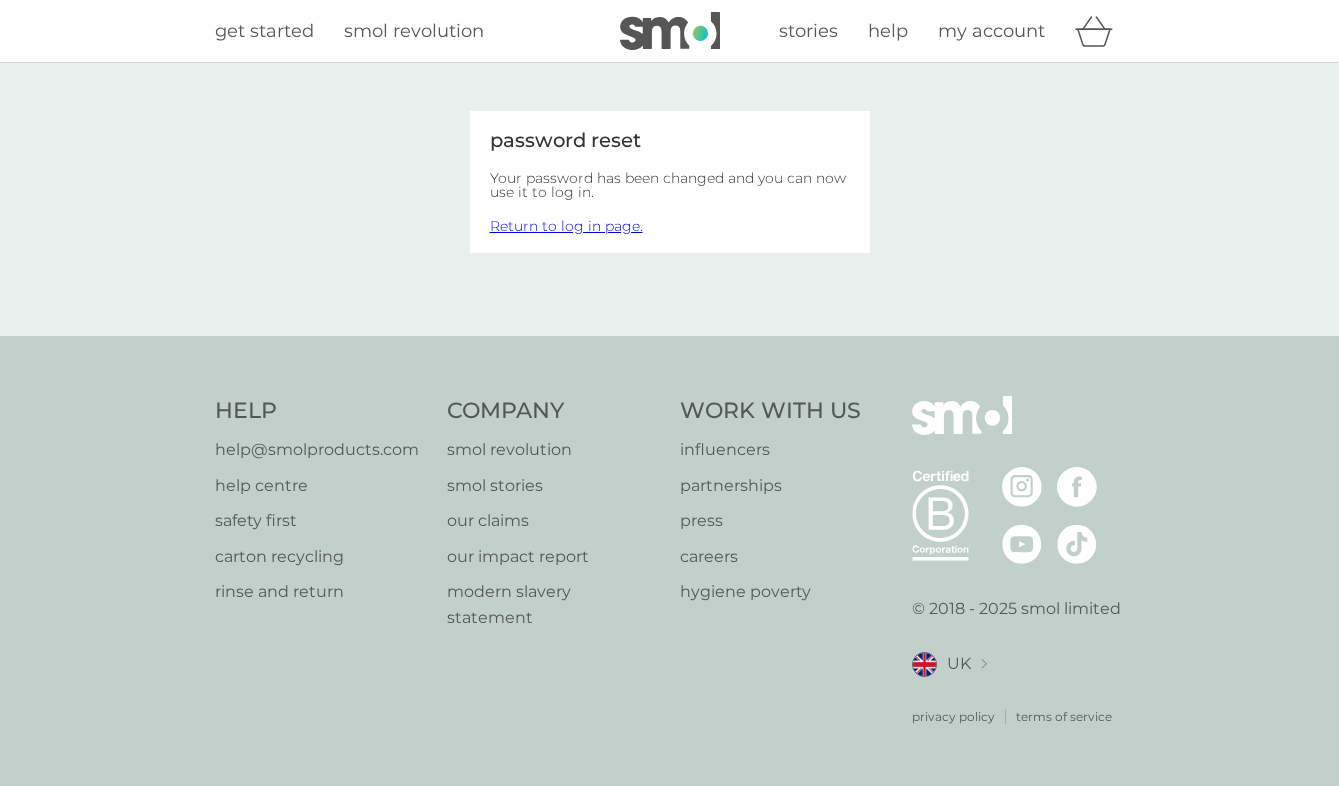 scroll, scrollTop: 0, scrollLeft: 0, axis: both 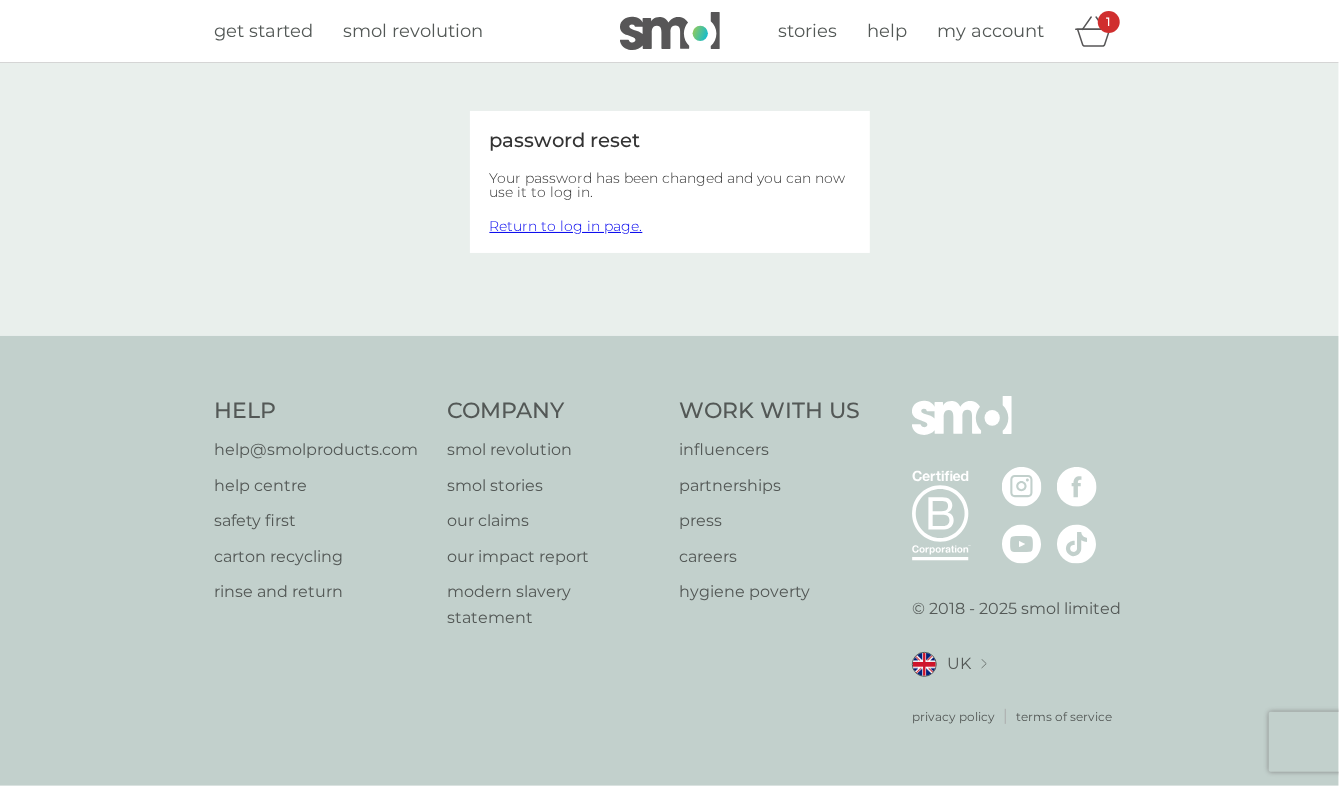 click on "Return to log in page." at bounding box center (566, 226) 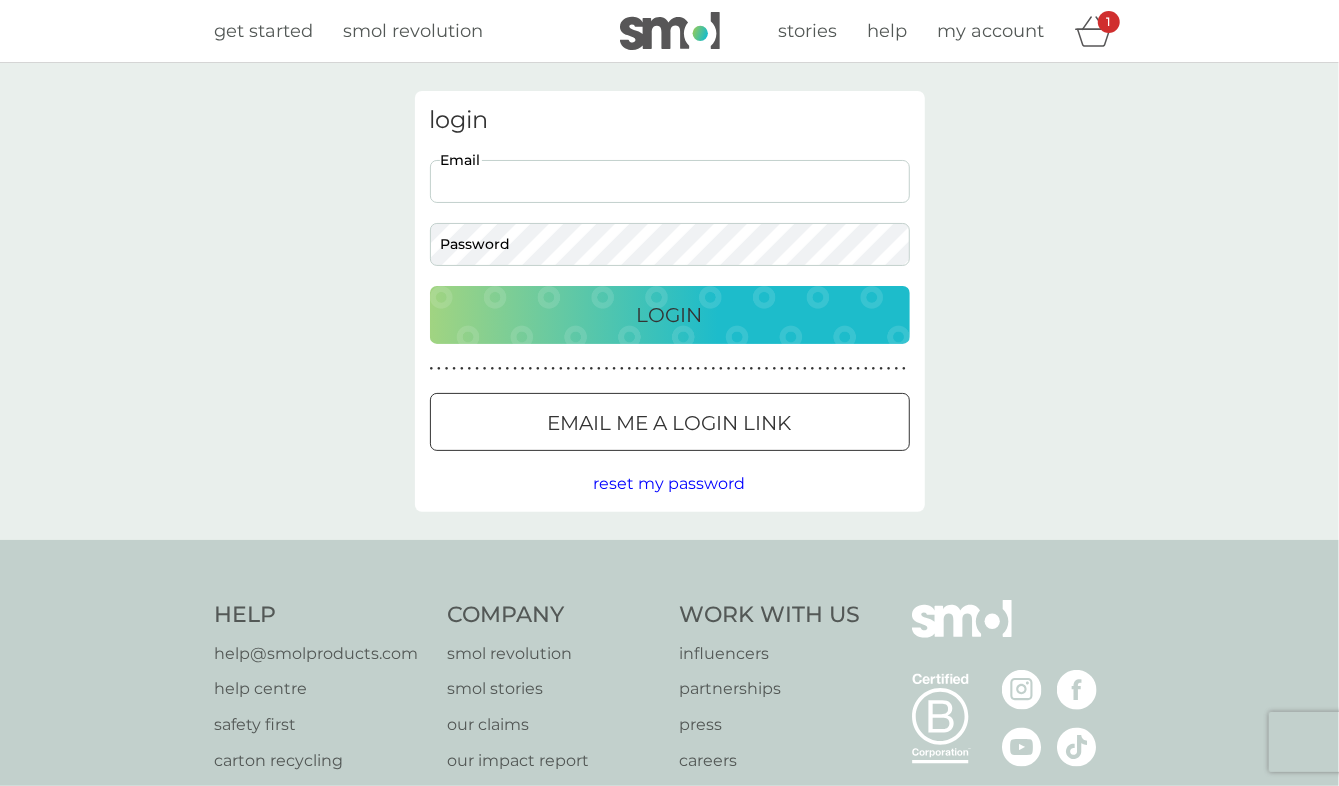 click on "Email" at bounding box center (670, 181) 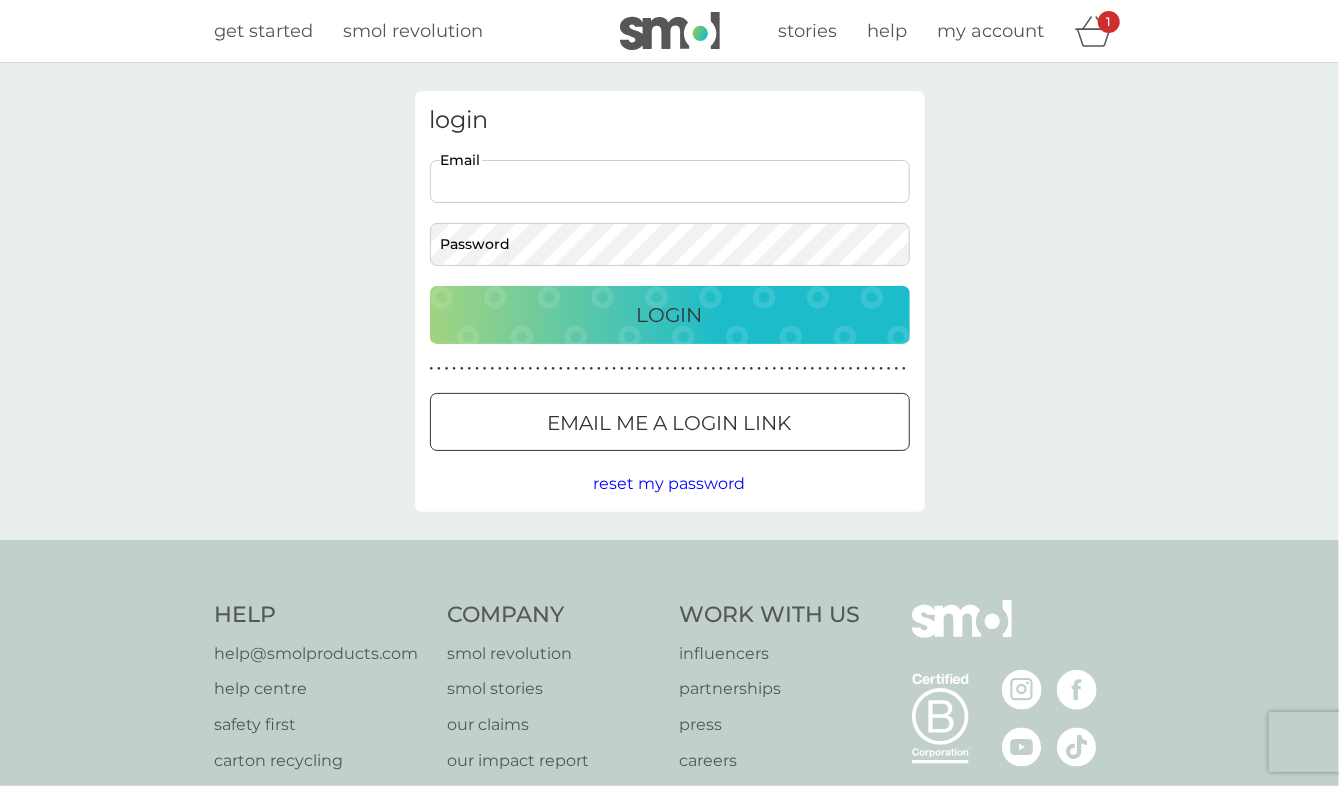 click on "Email" at bounding box center (670, 181) 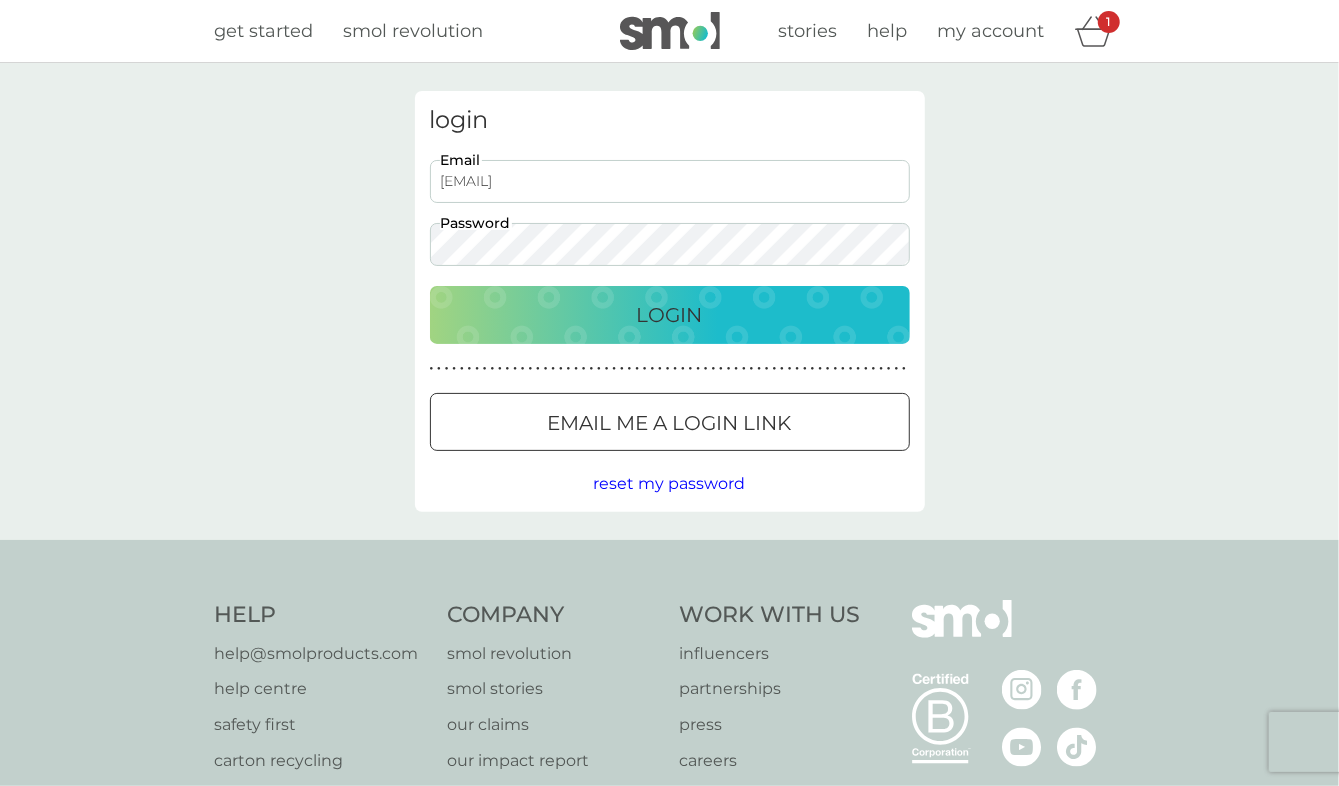 click on "Login" at bounding box center [670, 315] 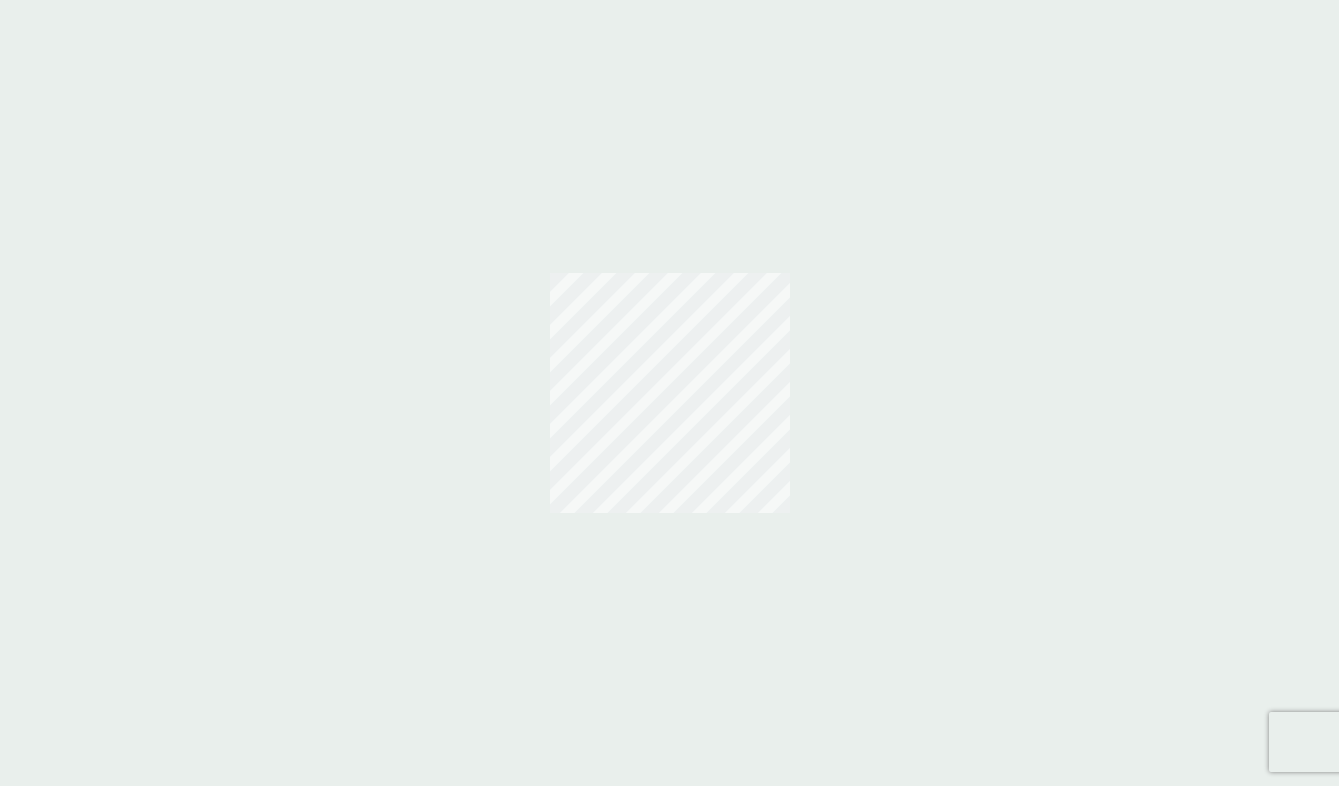 scroll, scrollTop: 0, scrollLeft: 0, axis: both 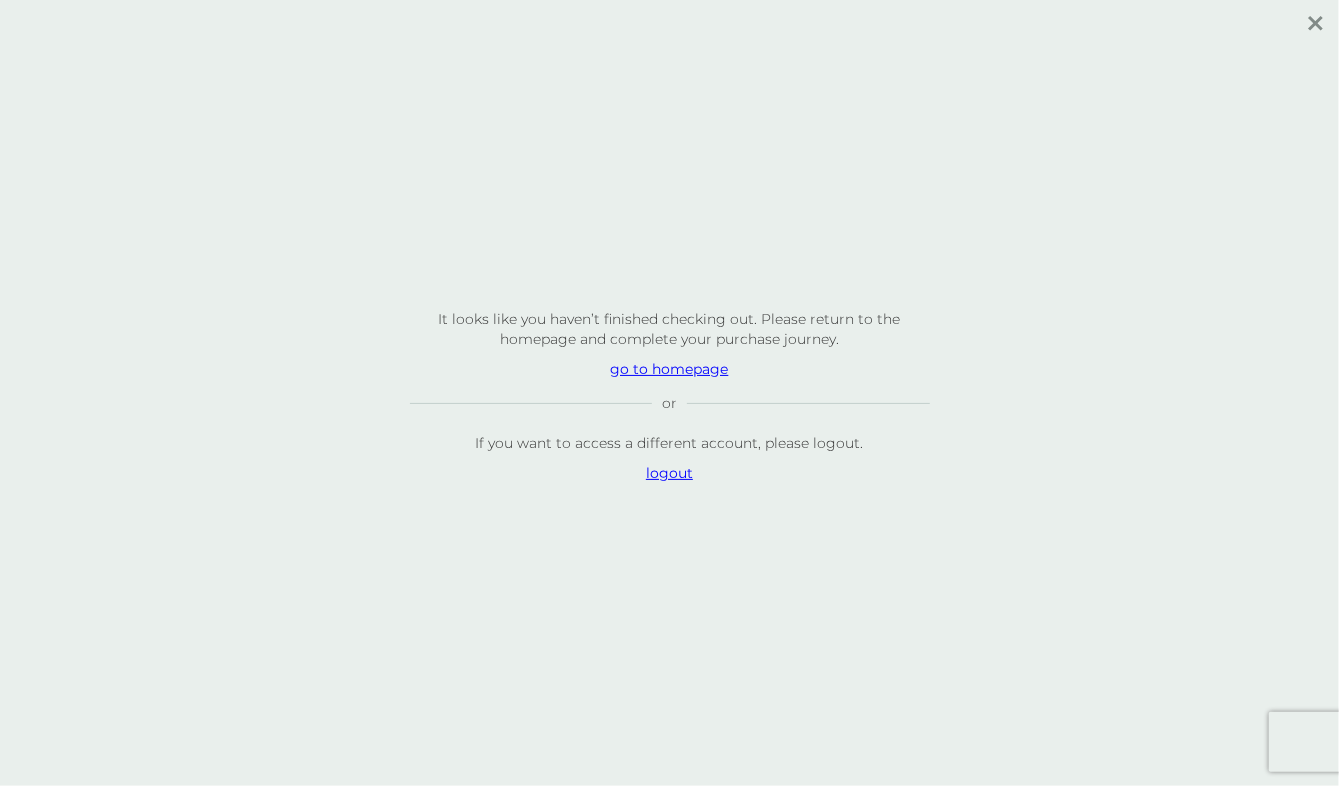 click on "go to homepage" at bounding box center [670, 369] 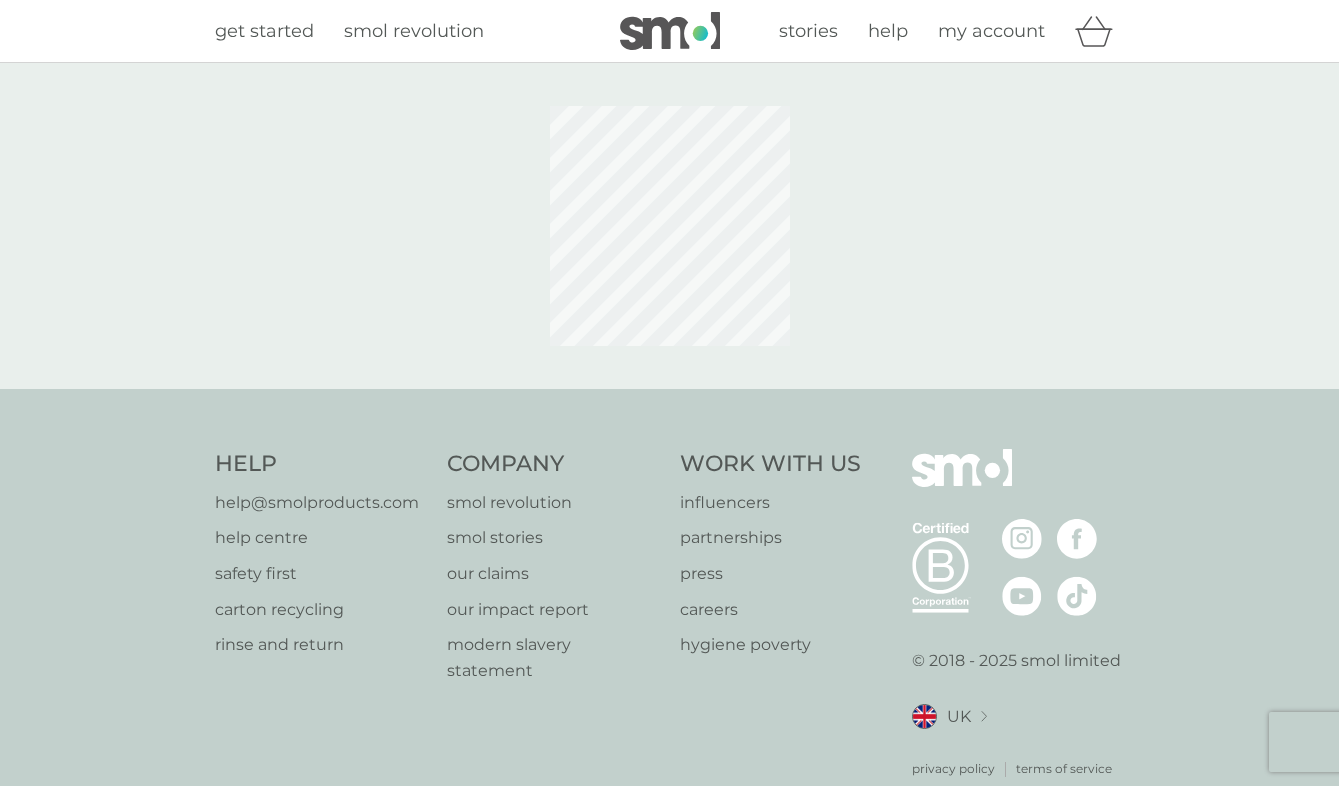 scroll, scrollTop: 0, scrollLeft: 0, axis: both 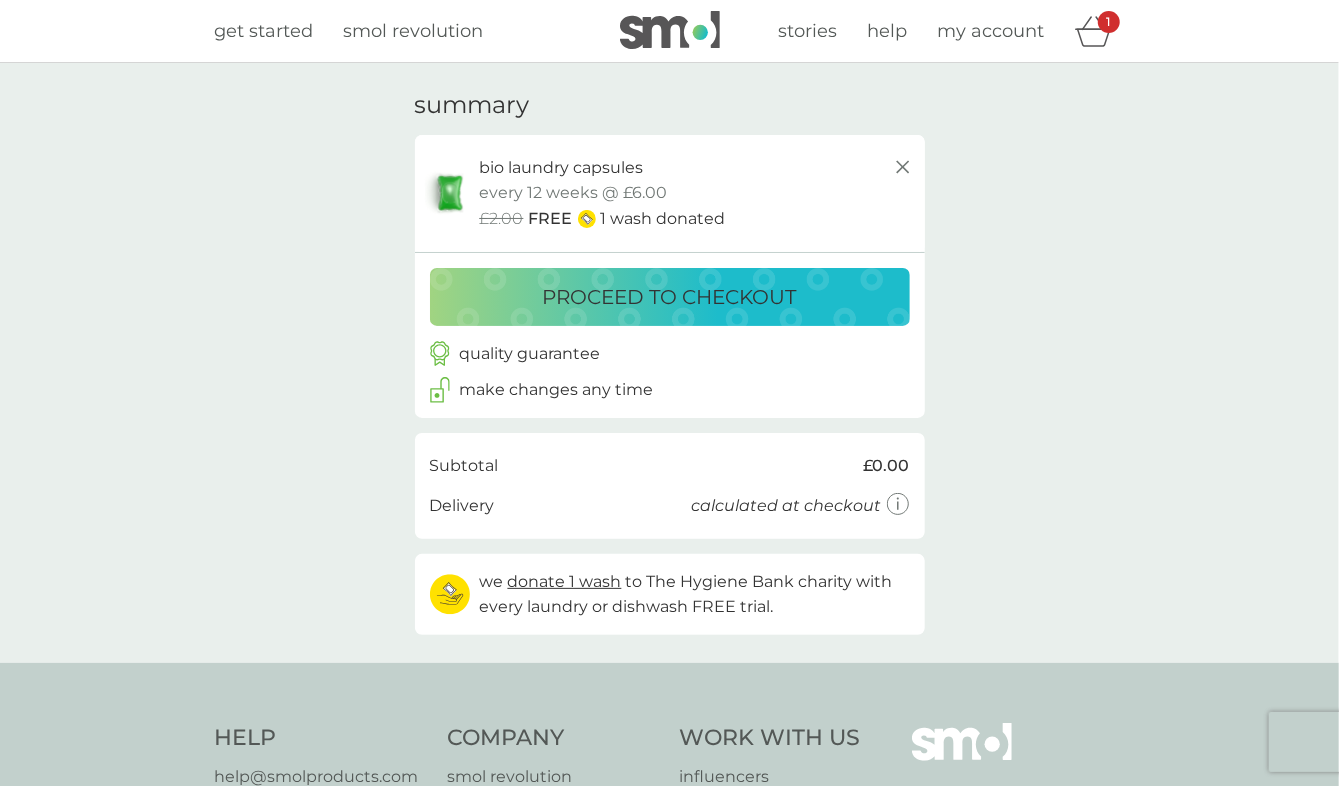 click on "proceed to checkout" at bounding box center [670, 297] 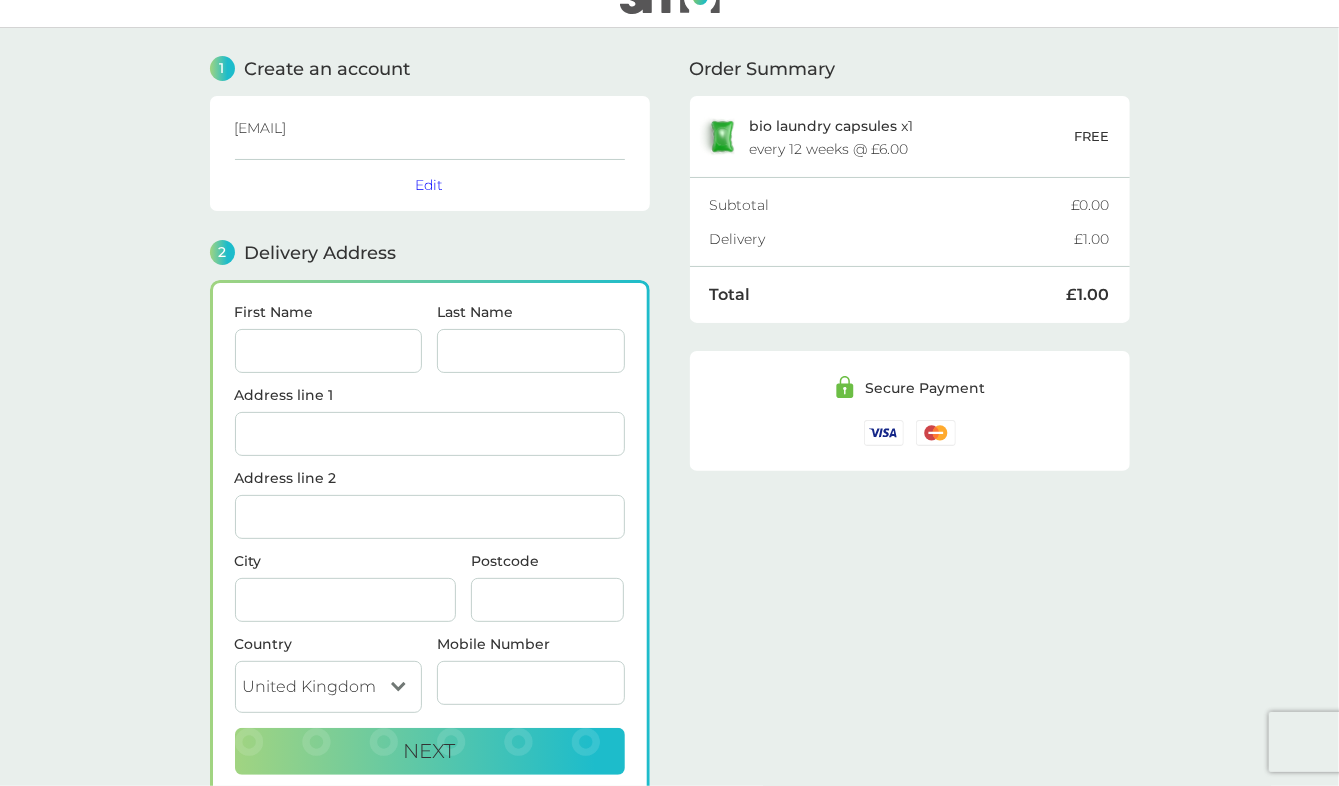 scroll, scrollTop: 34, scrollLeft: 0, axis: vertical 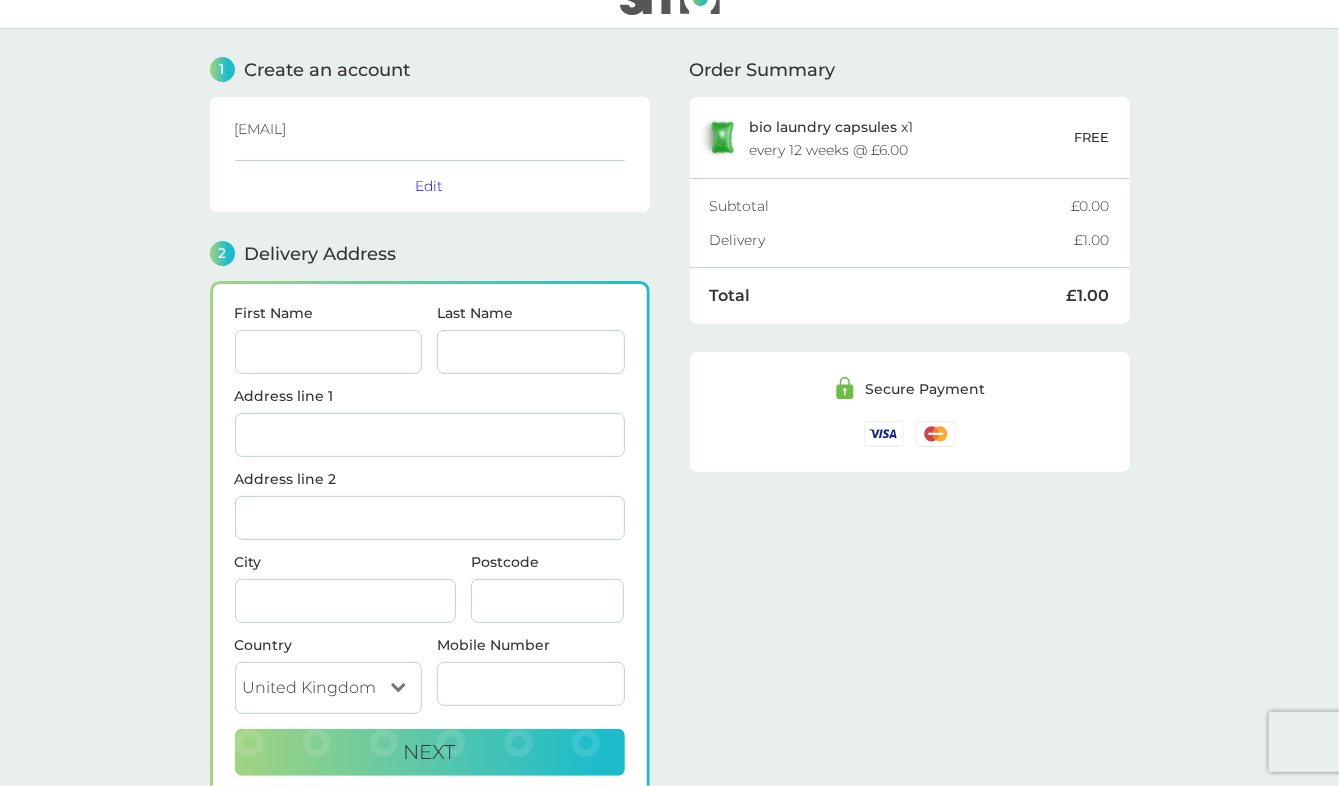click on "First Name" at bounding box center (329, 352) 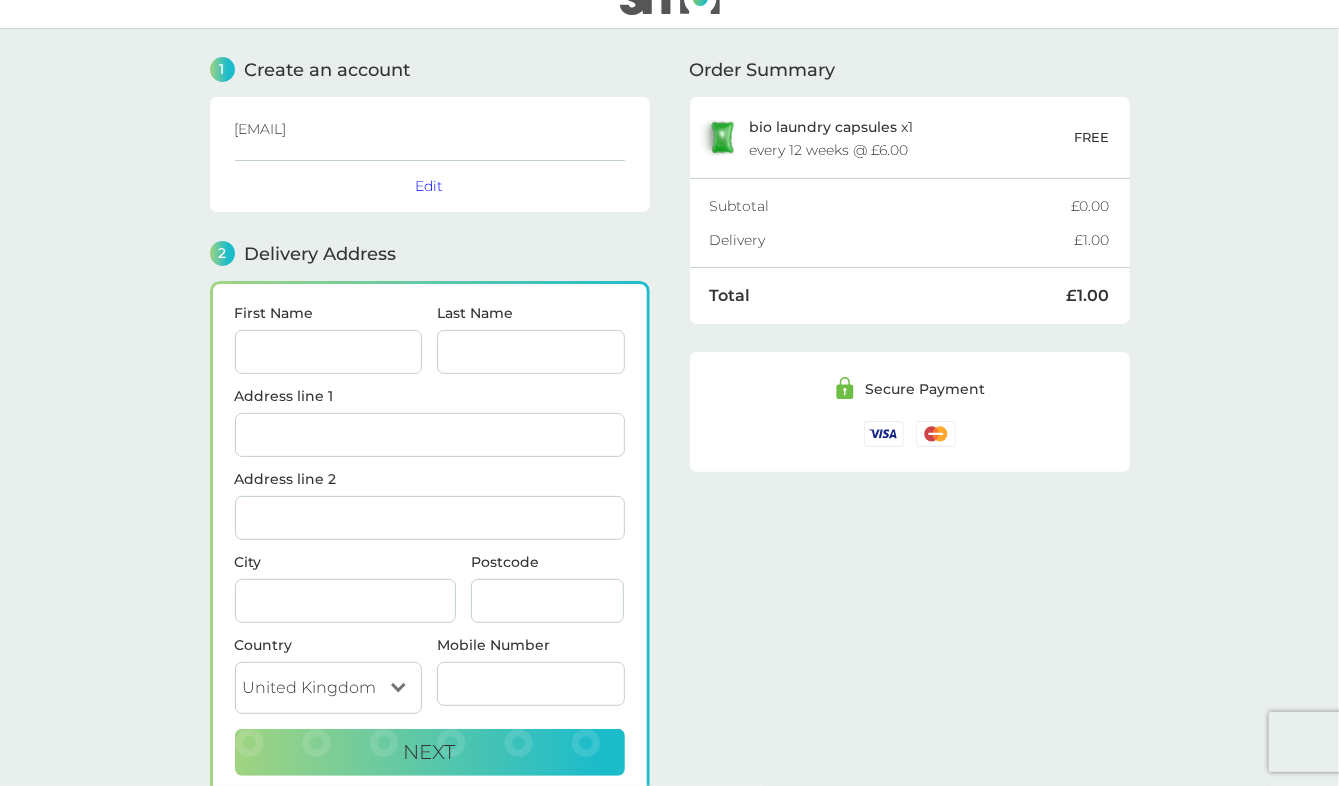type on "Vishnee" 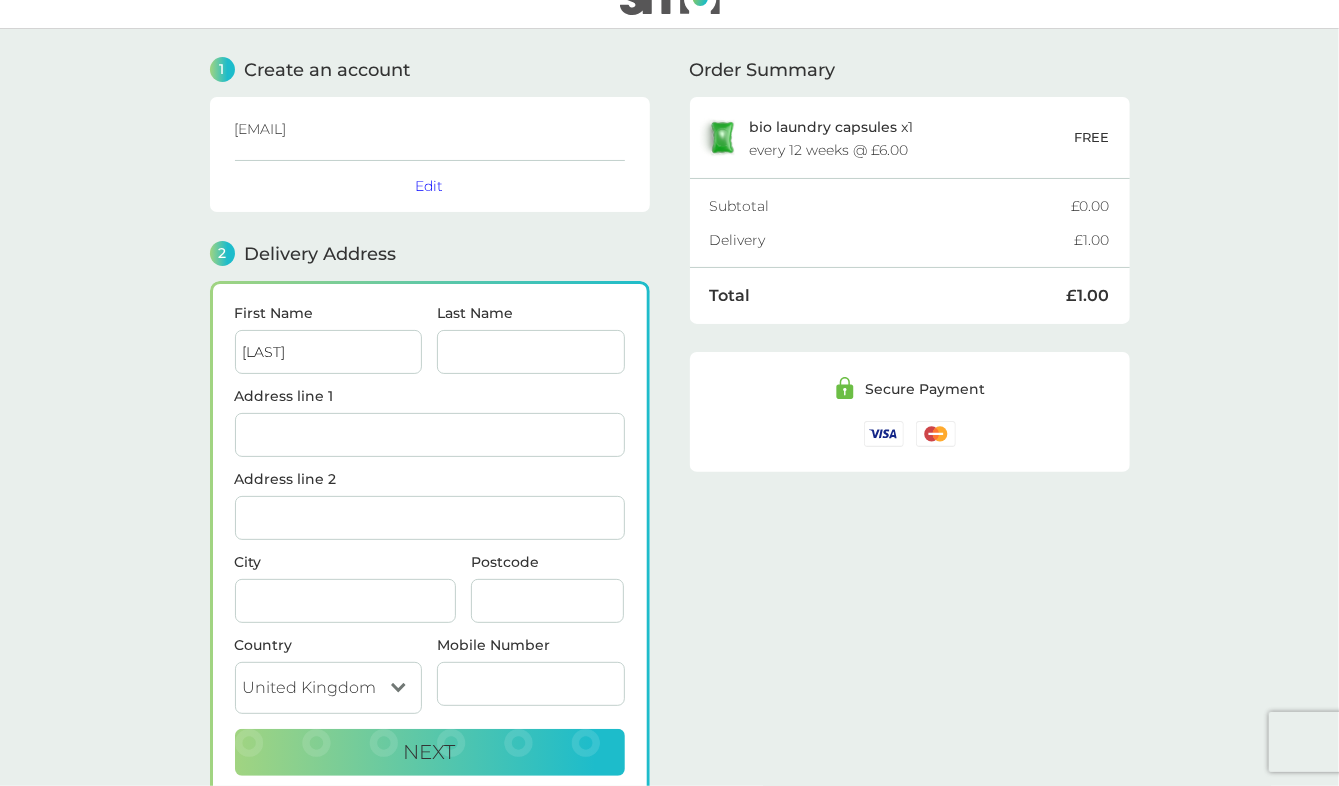 type on "Sauntoo" 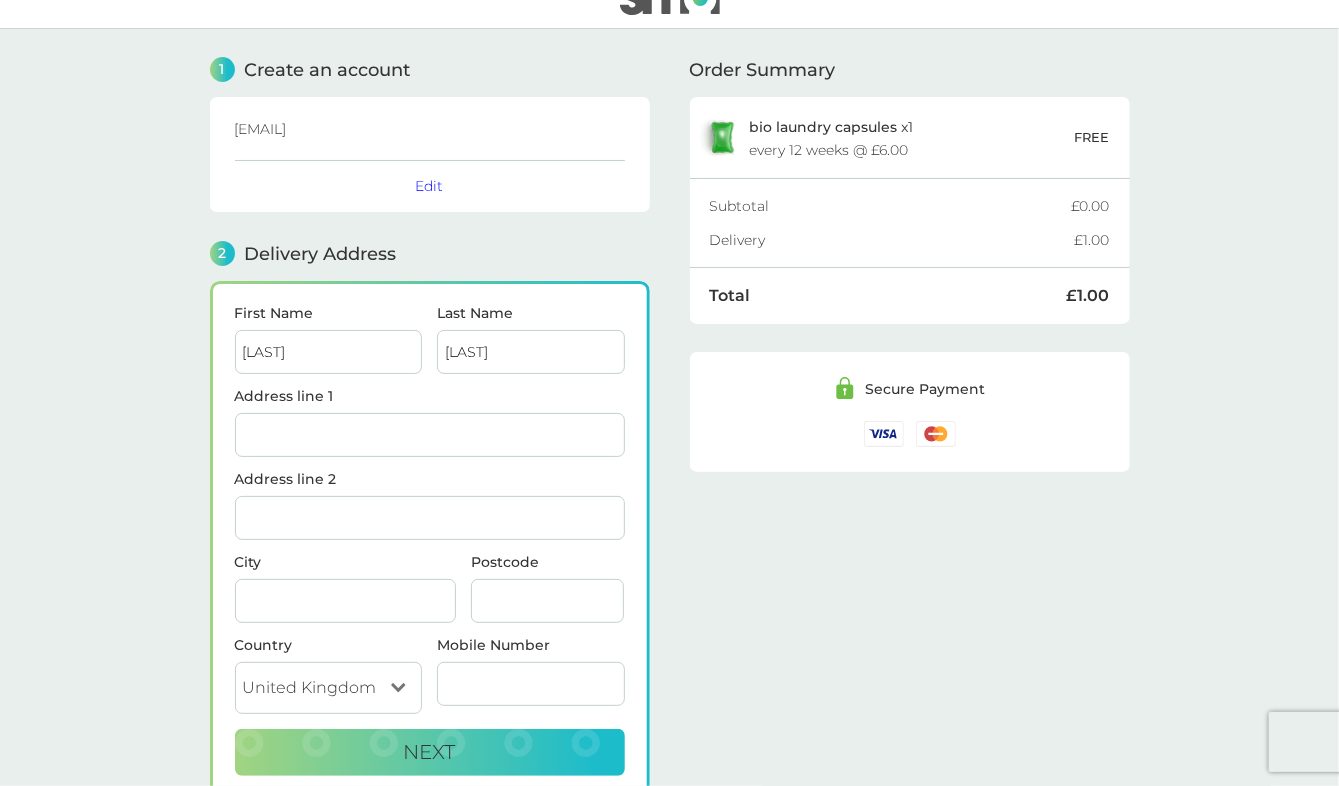 type on "7 SEVEN KINGS ROAD" 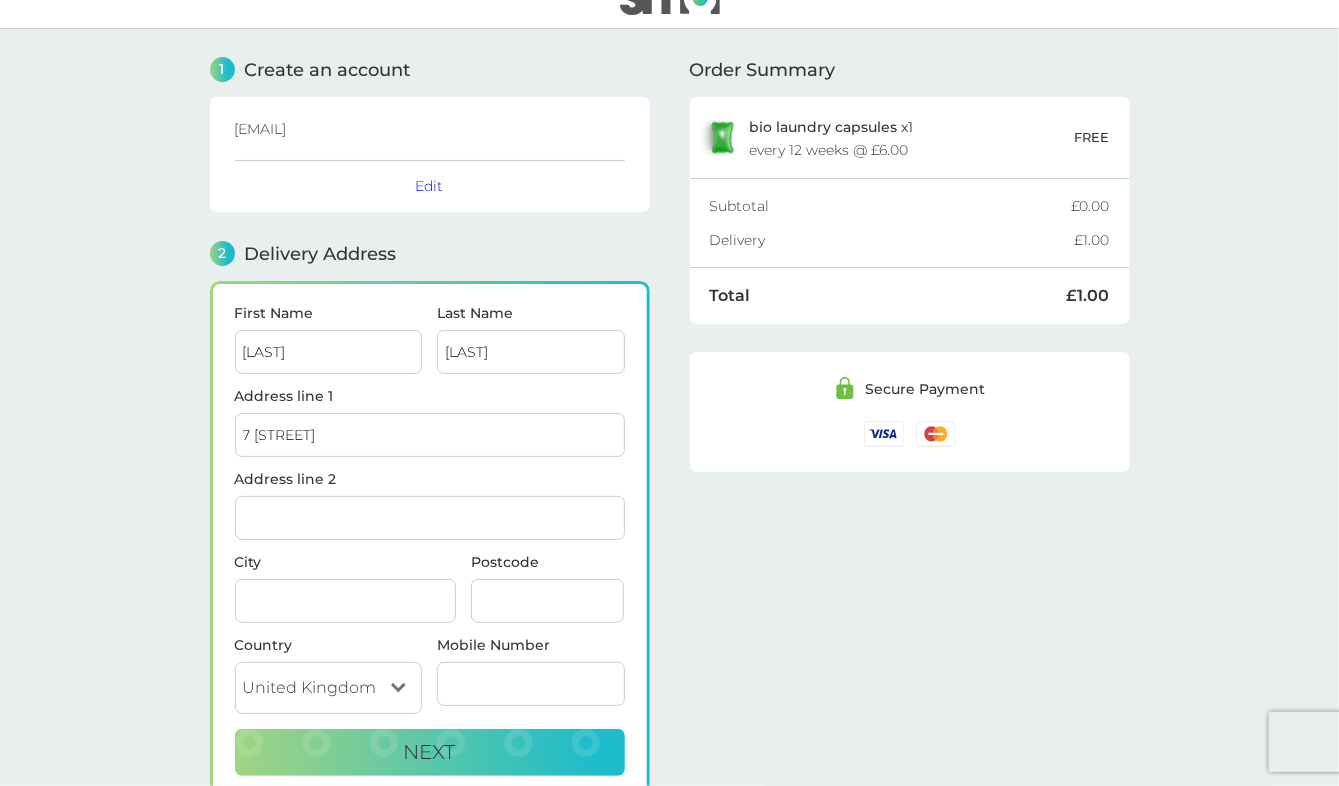 type on "SEVEN KINGS" 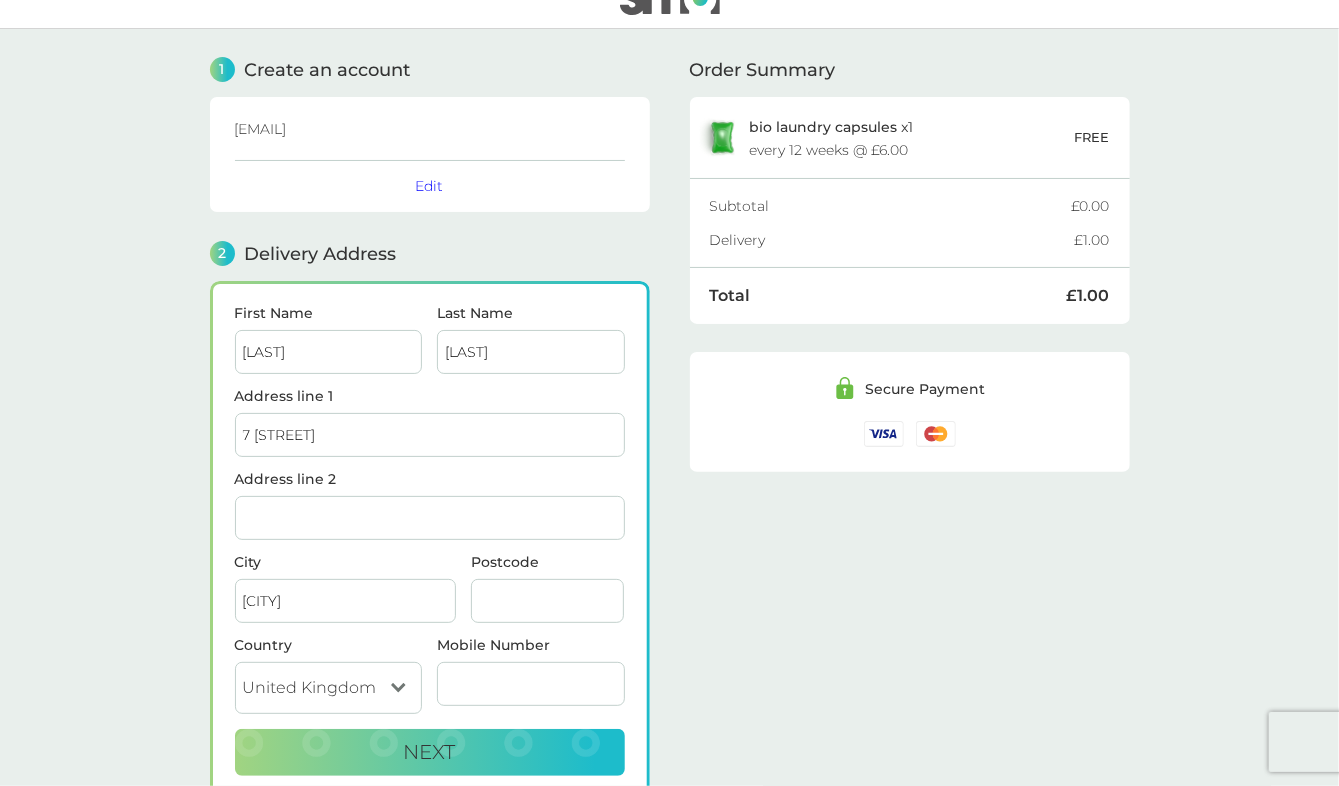 type on "IG3 8DQ" 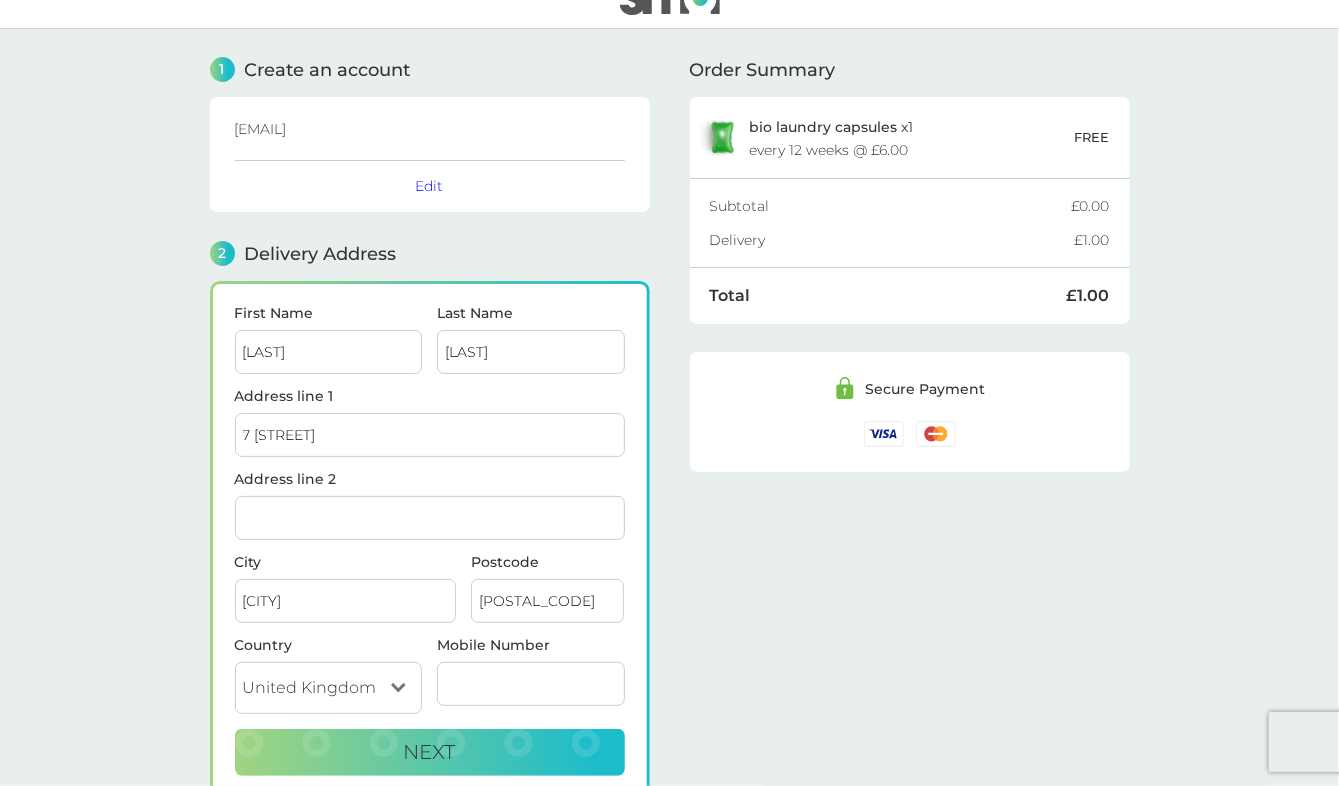 type on "07956869547" 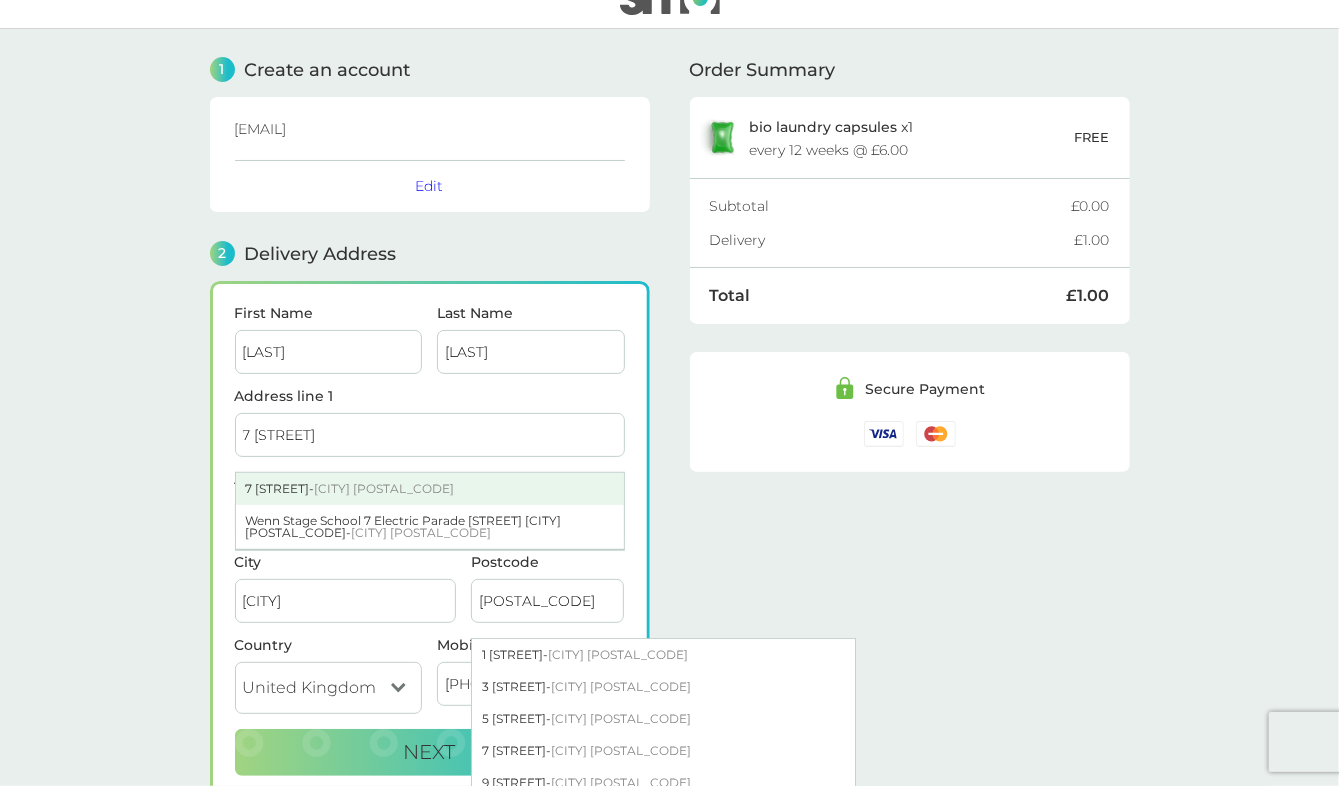 click on "7 Seven Kings Road  -  Ilford IG3 8DQ" at bounding box center [430, 489] 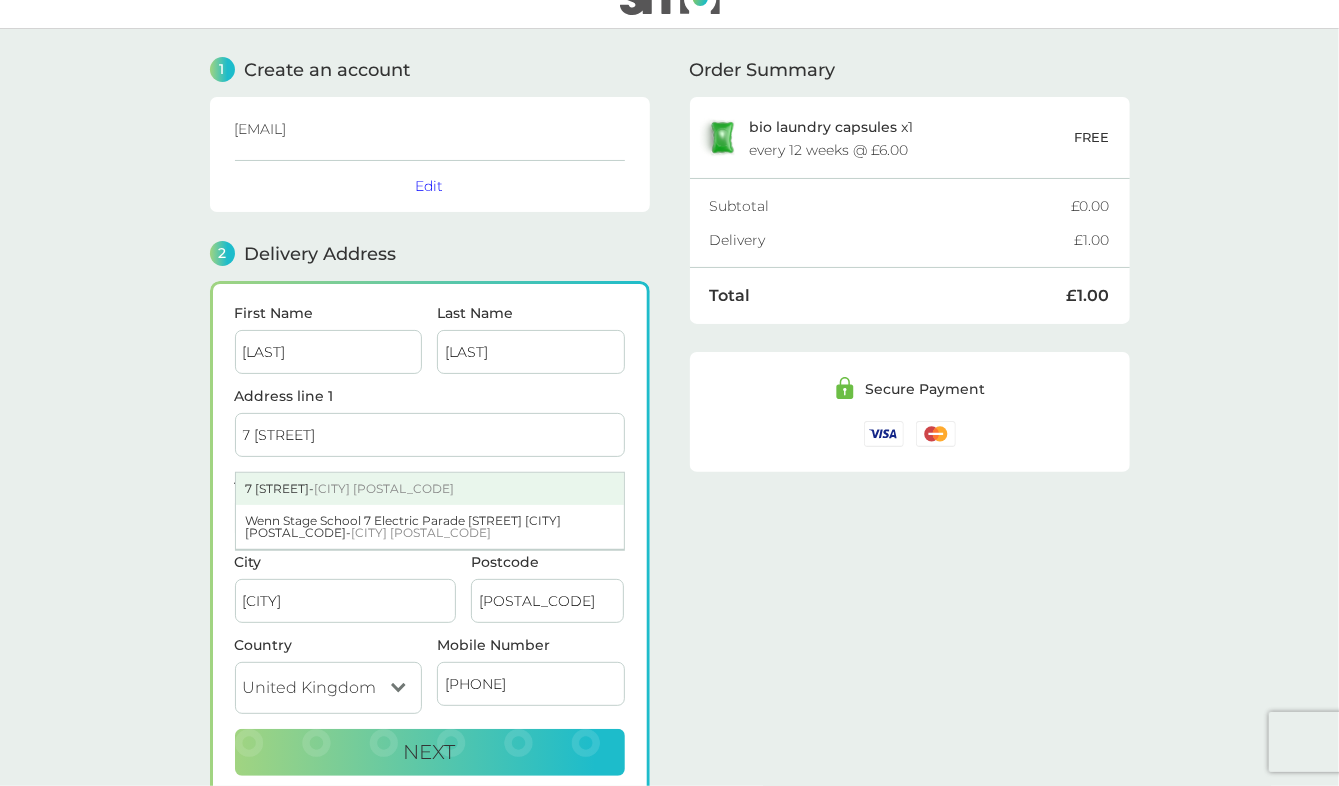 type on "7 Seven Kings Road" 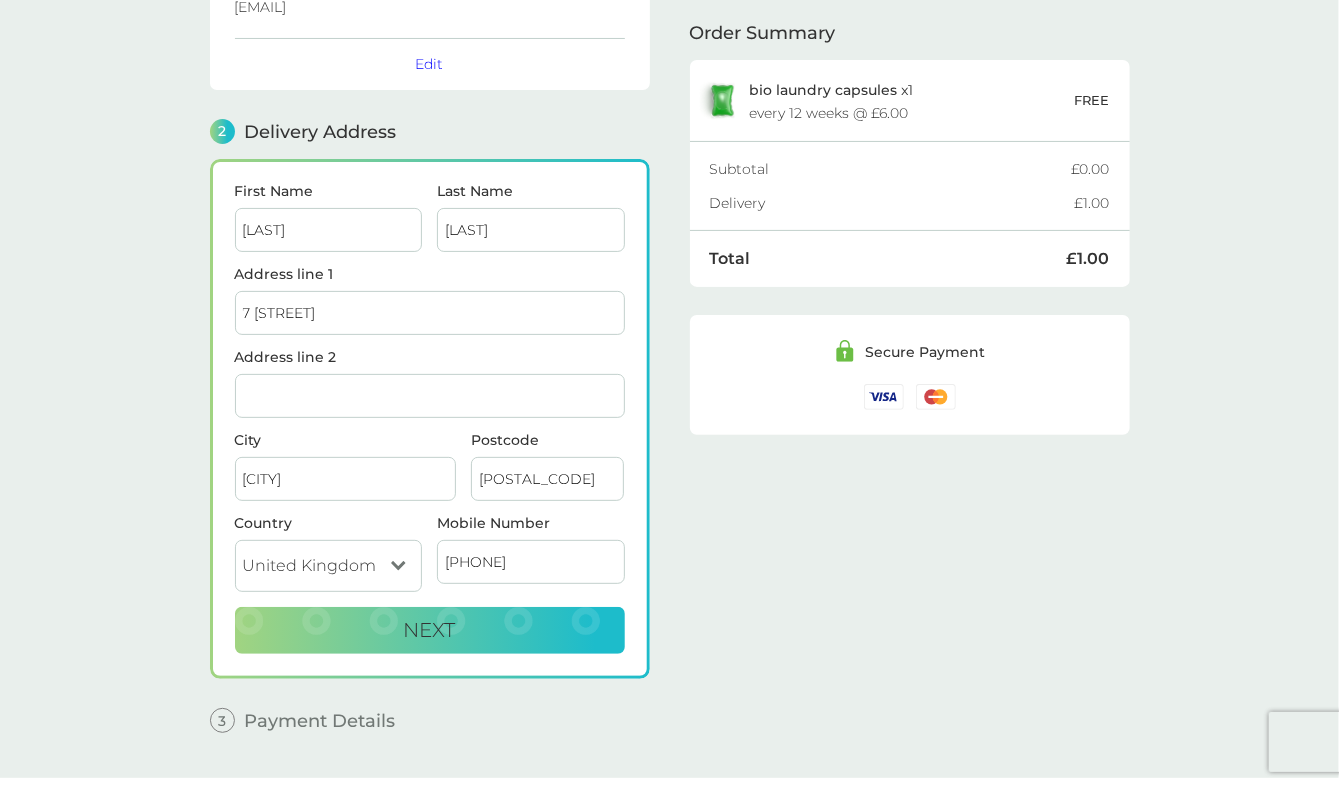 scroll, scrollTop: 164, scrollLeft: 0, axis: vertical 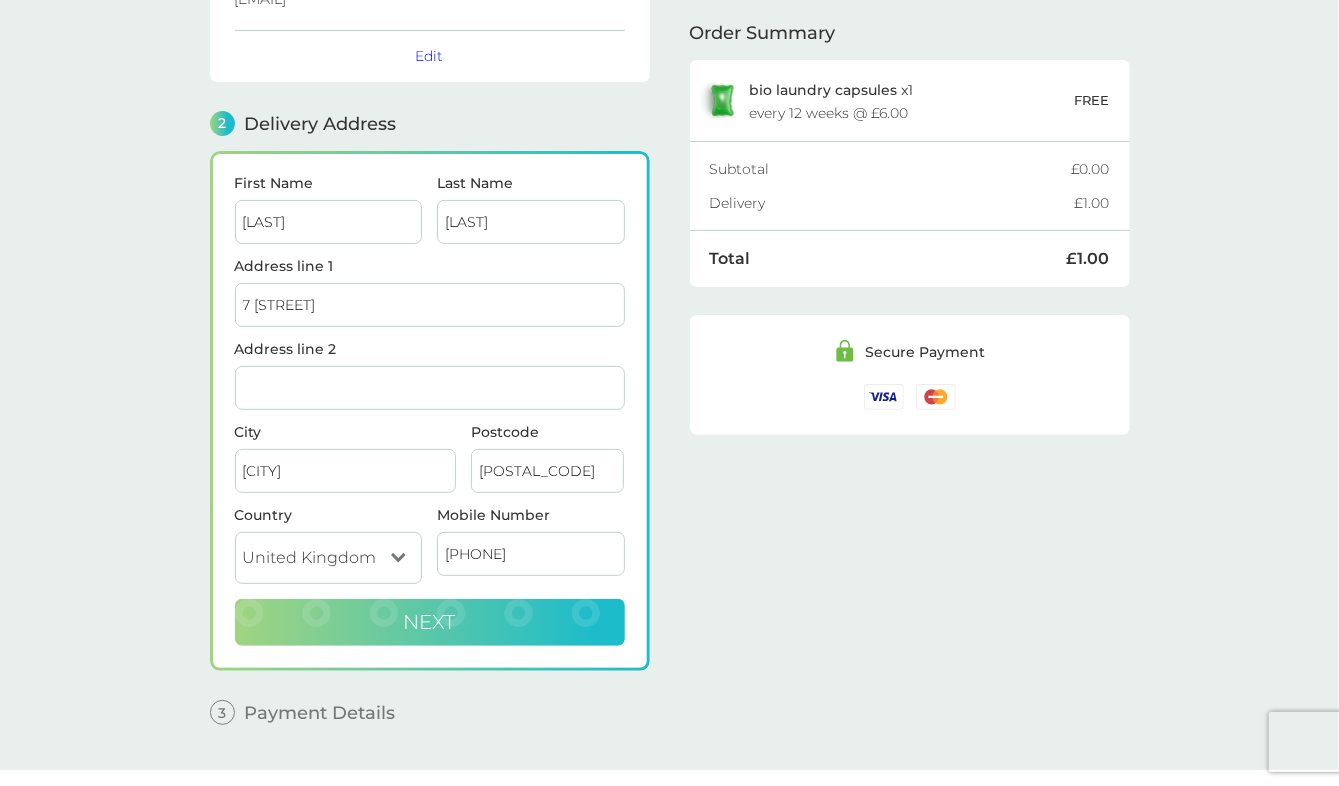 click on "Next" at bounding box center [430, 622] 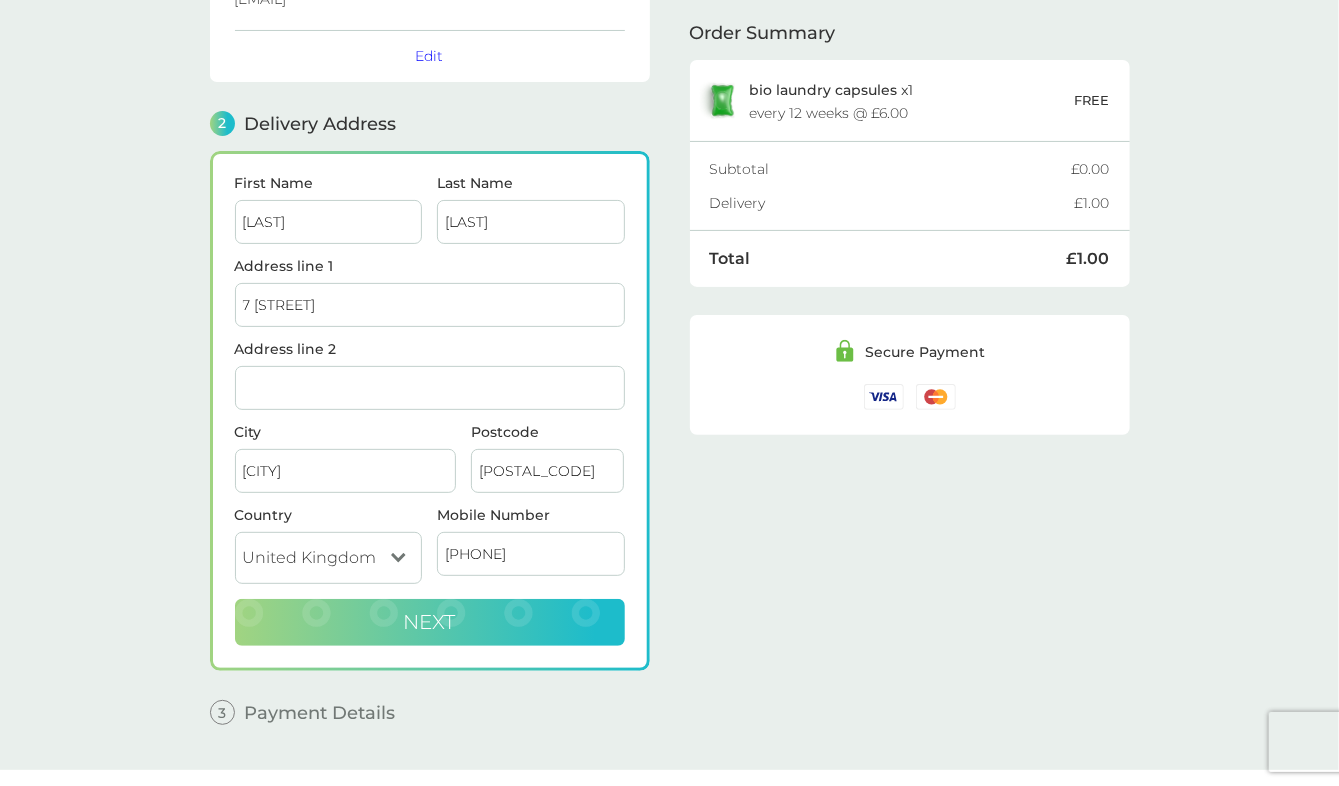 checkbox on "true" 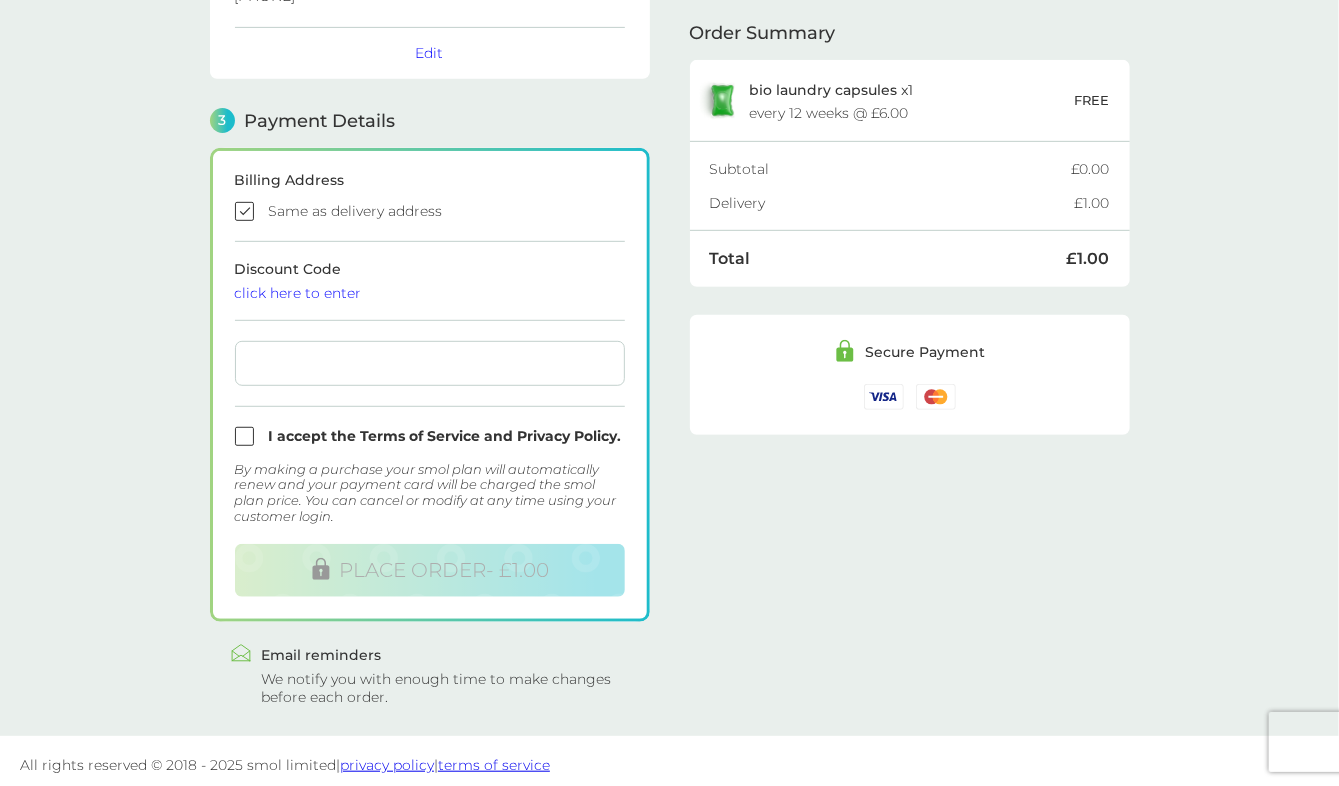 scroll, scrollTop: 471, scrollLeft: 0, axis: vertical 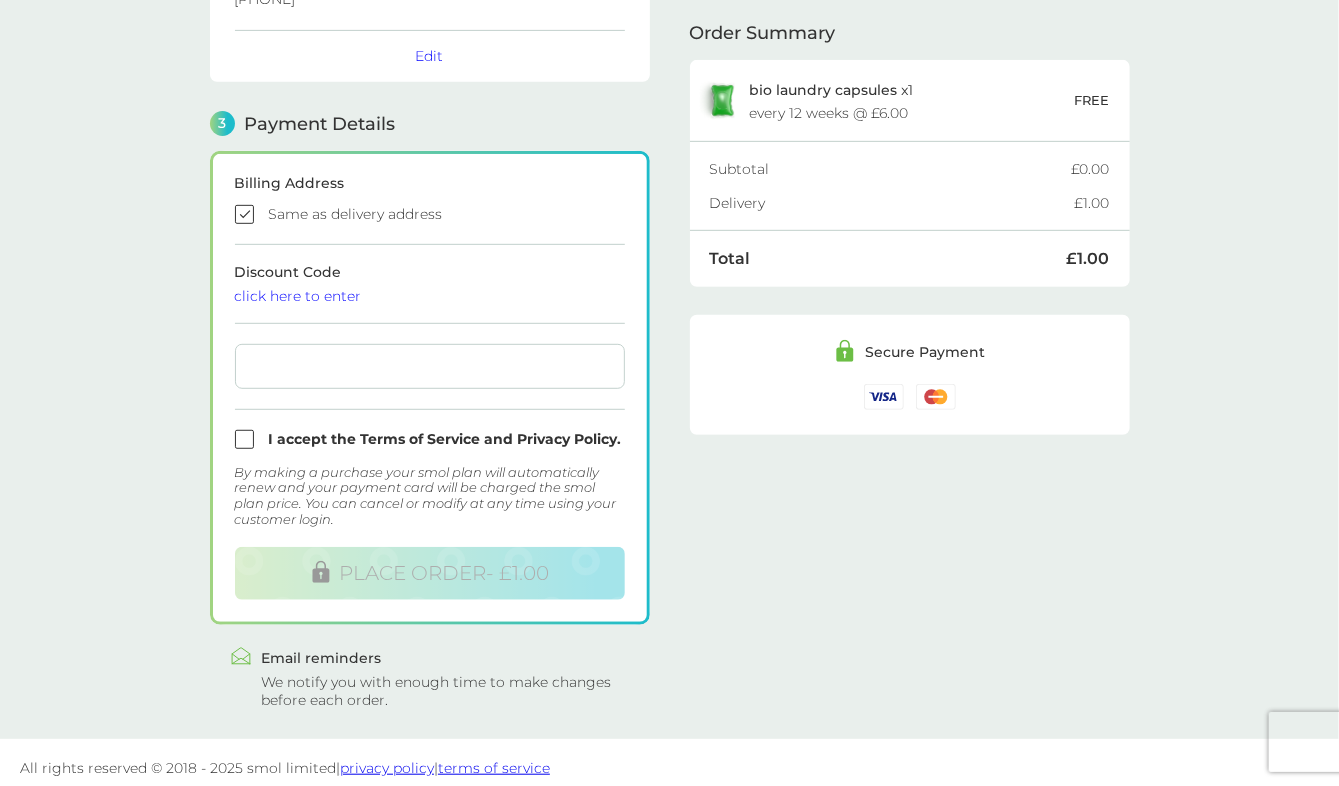 click at bounding box center (430, 366) 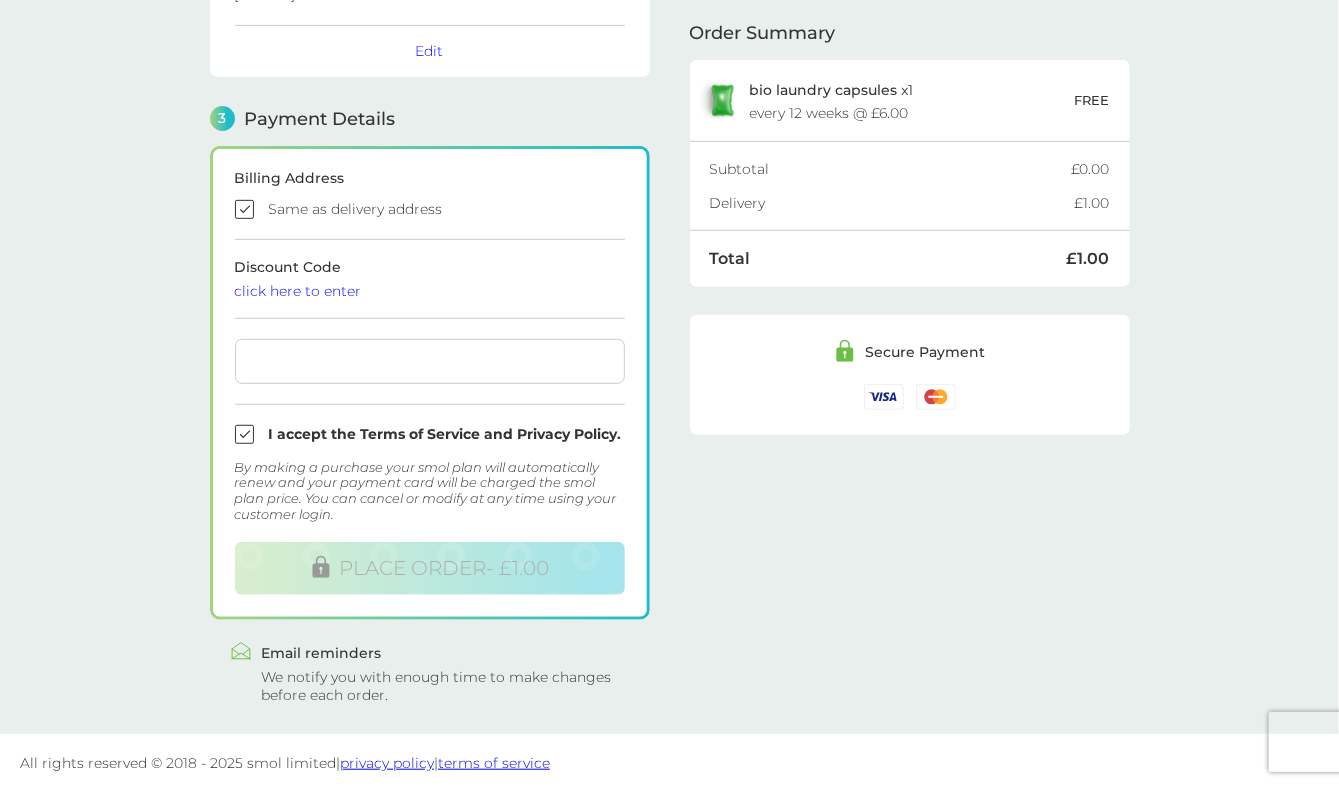 scroll, scrollTop: 478, scrollLeft: 0, axis: vertical 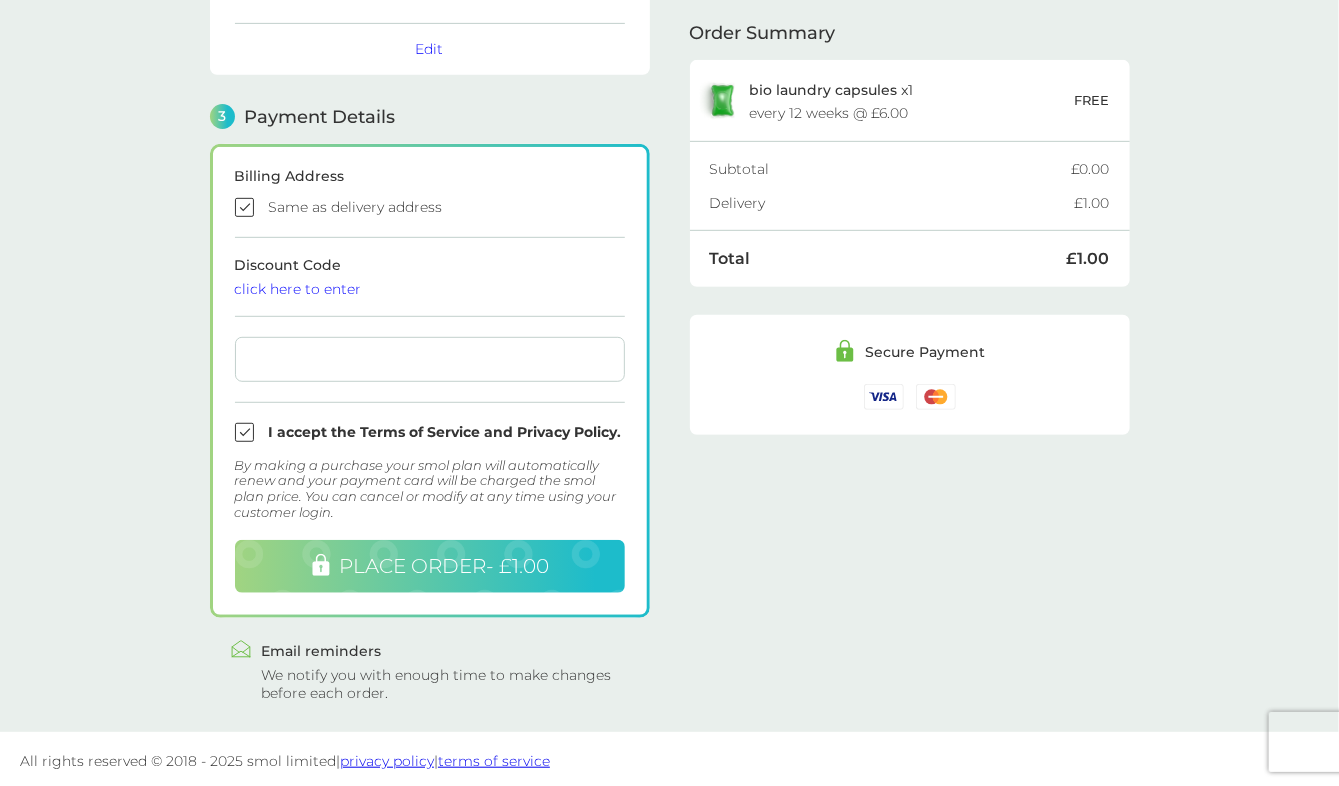 click on "PLACE ORDER  -   £1.00" at bounding box center [445, 566] 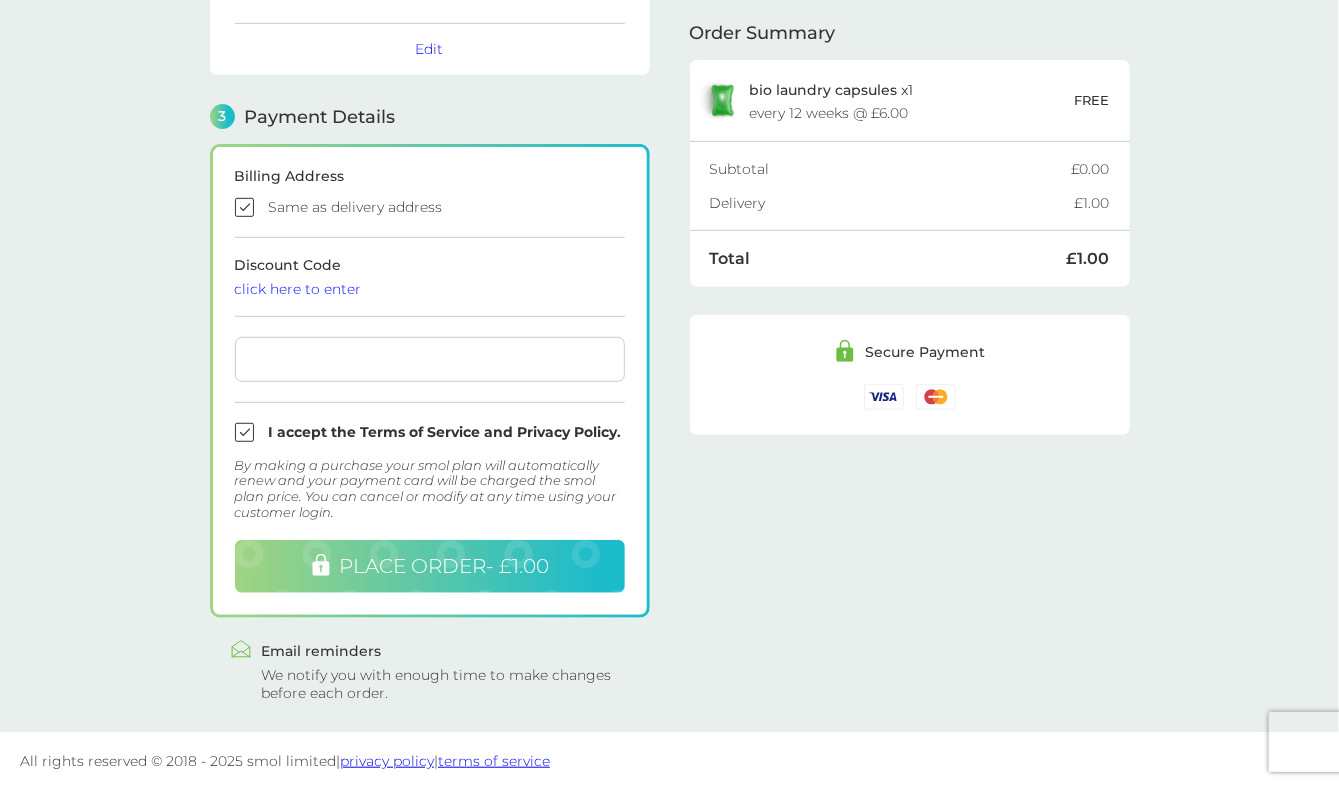 scroll, scrollTop: 473, scrollLeft: 0, axis: vertical 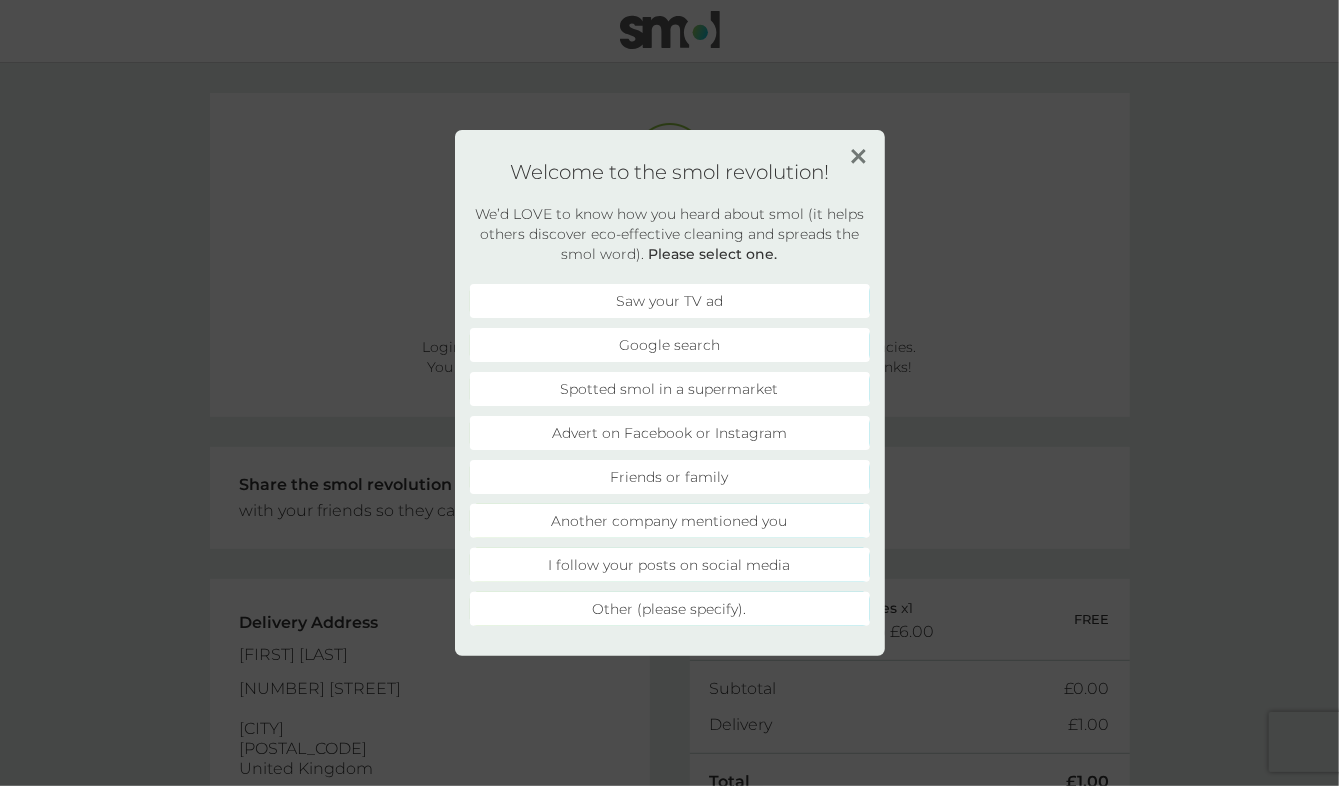 click on "Another company mentioned you" at bounding box center [670, 521] 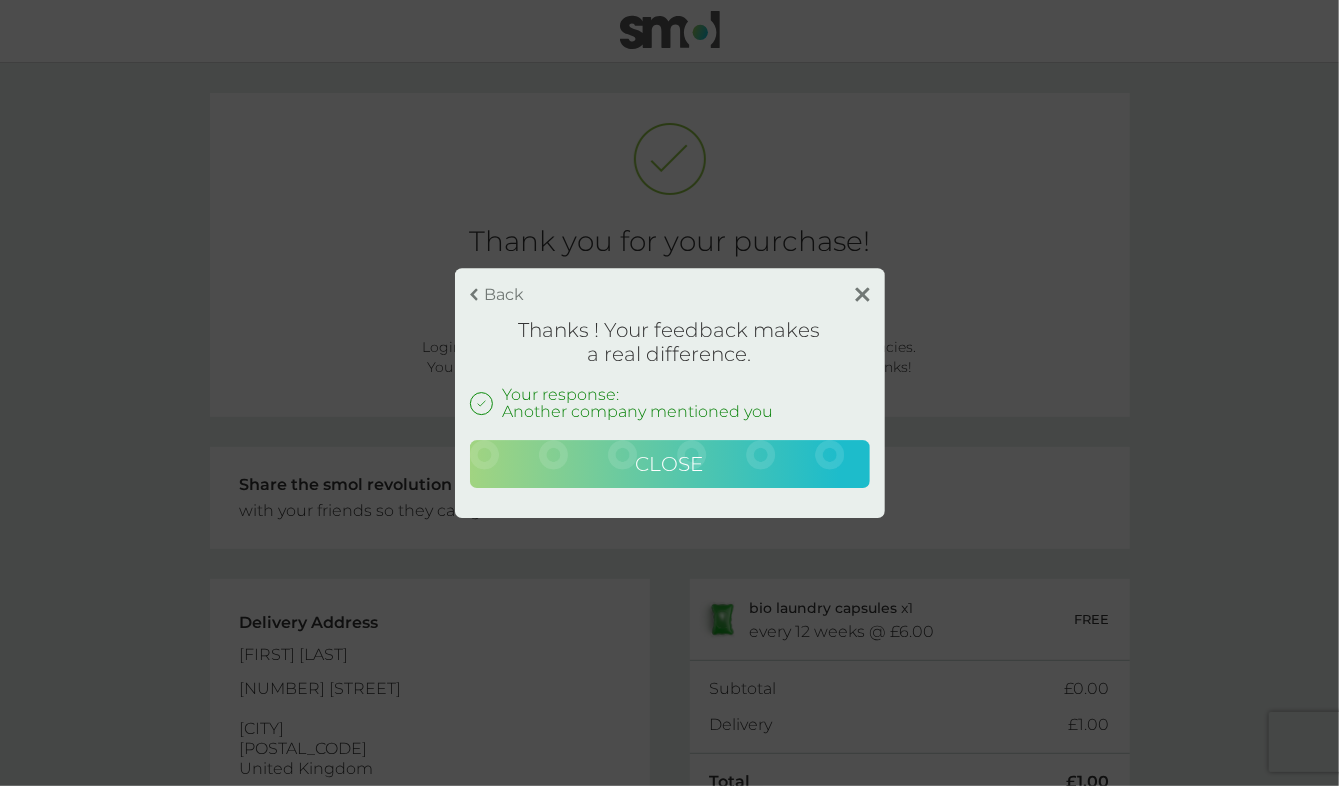 click on "Close" at bounding box center [670, 464] 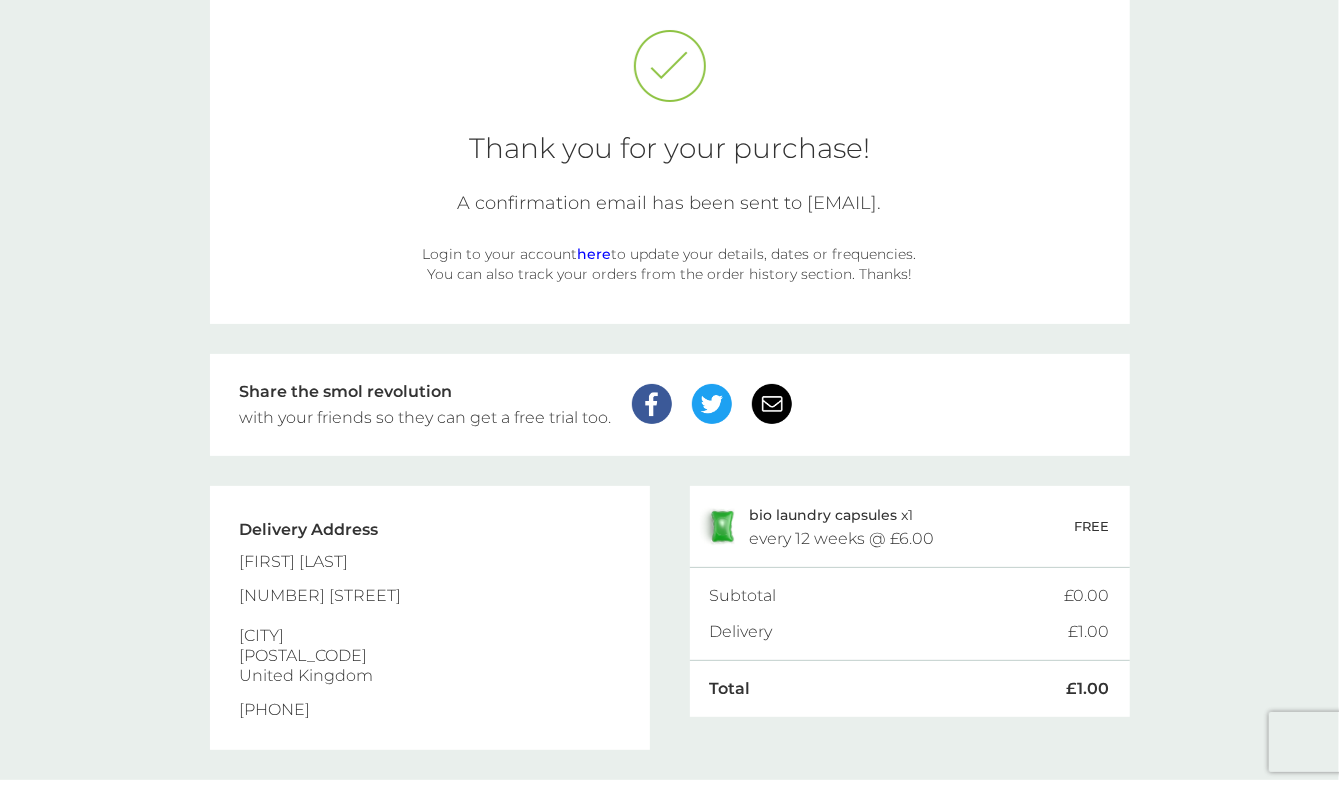 scroll, scrollTop: 145, scrollLeft: 0, axis: vertical 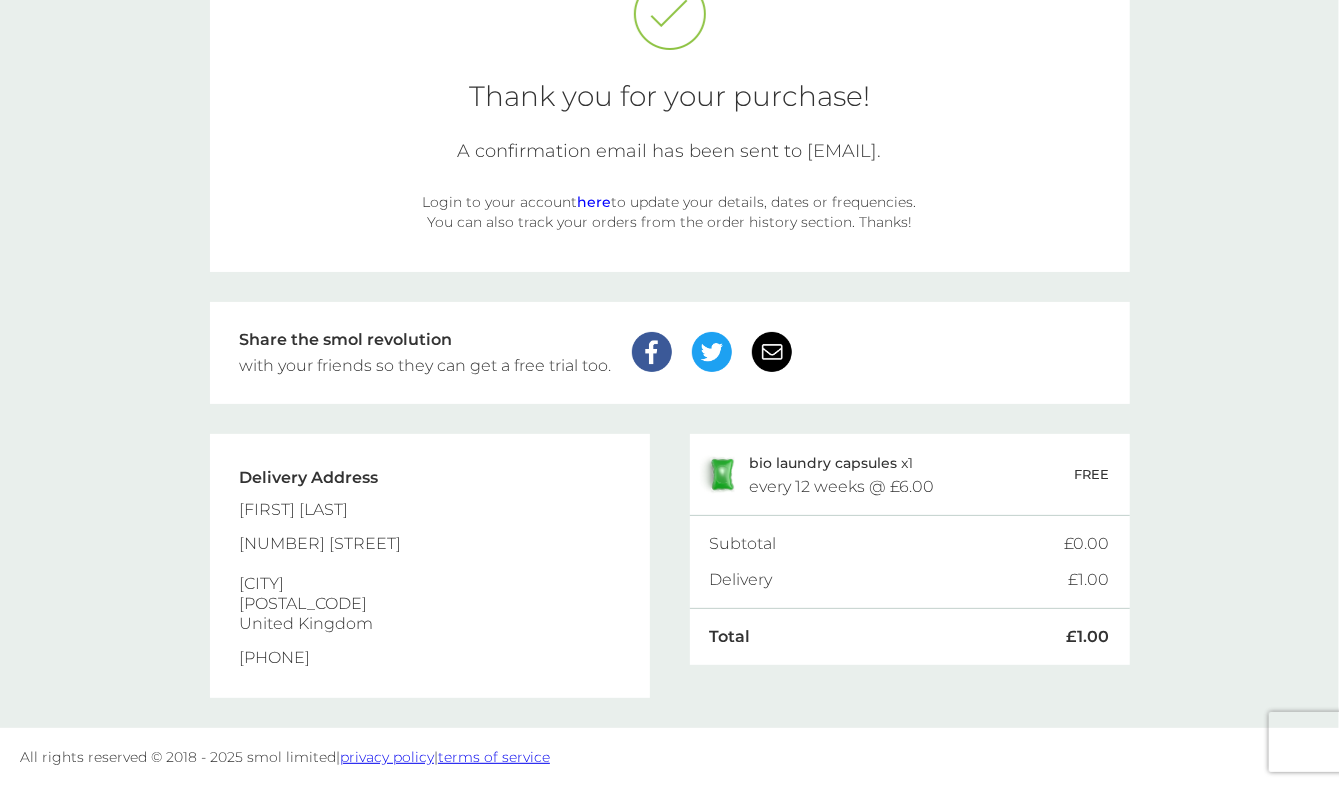 click on "here" at bounding box center [595, 202] 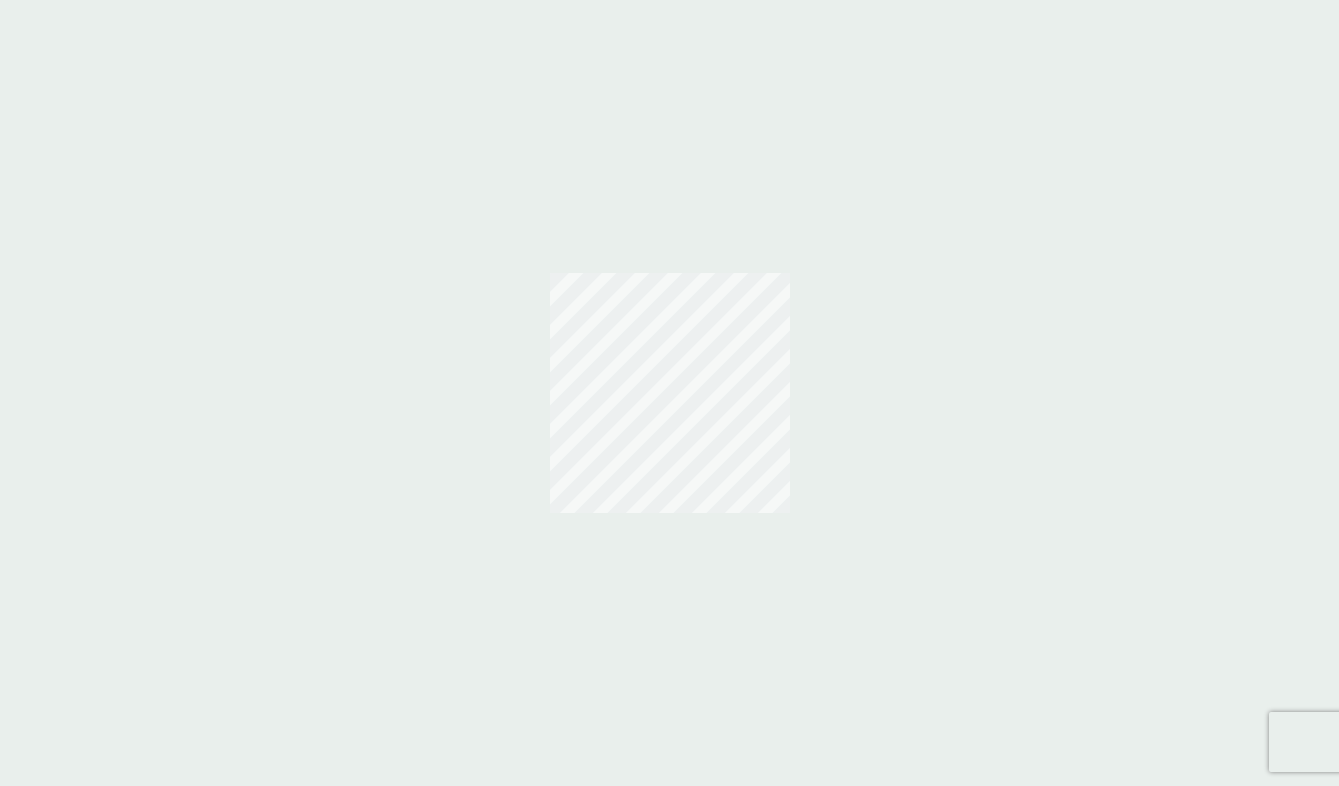 scroll, scrollTop: 0, scrollLeft: 0, axis: both 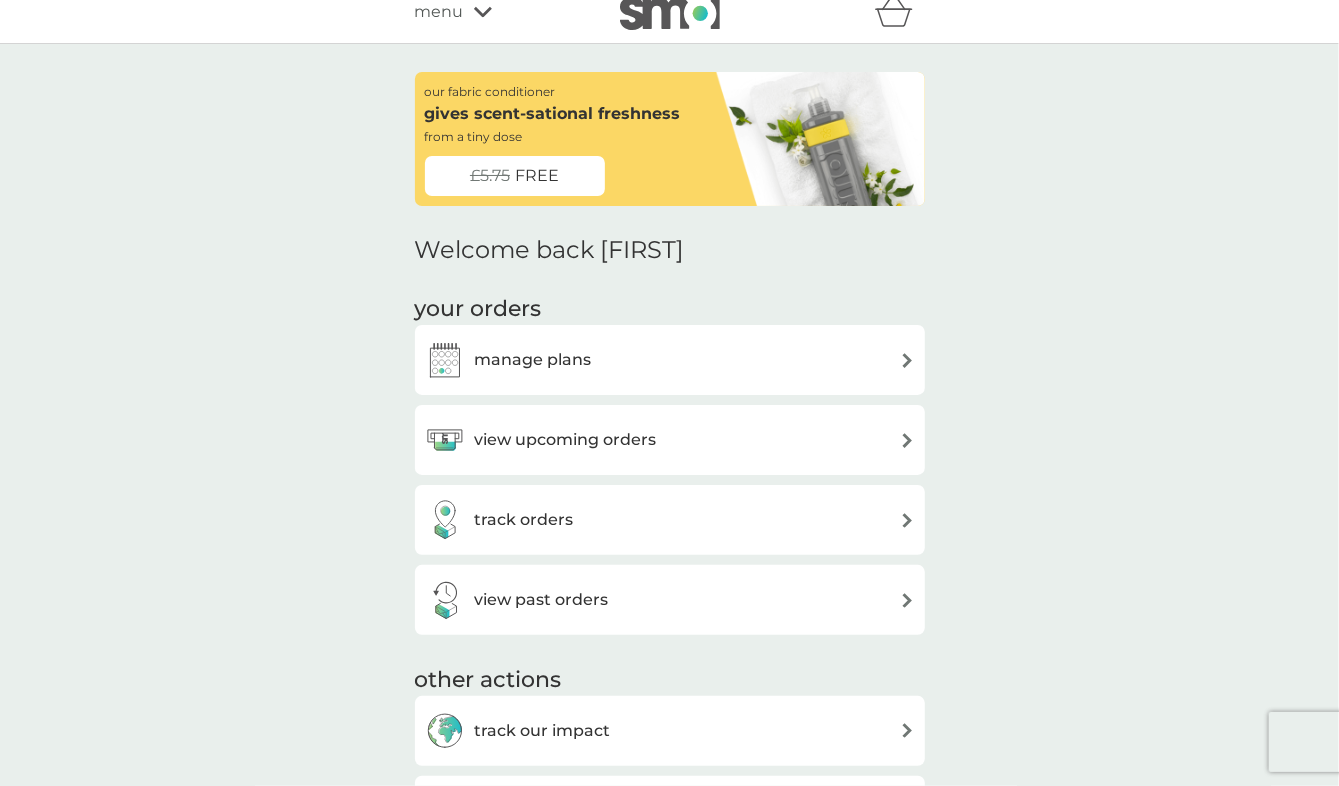 click on "manage plans" at bounding box center (533, 360) 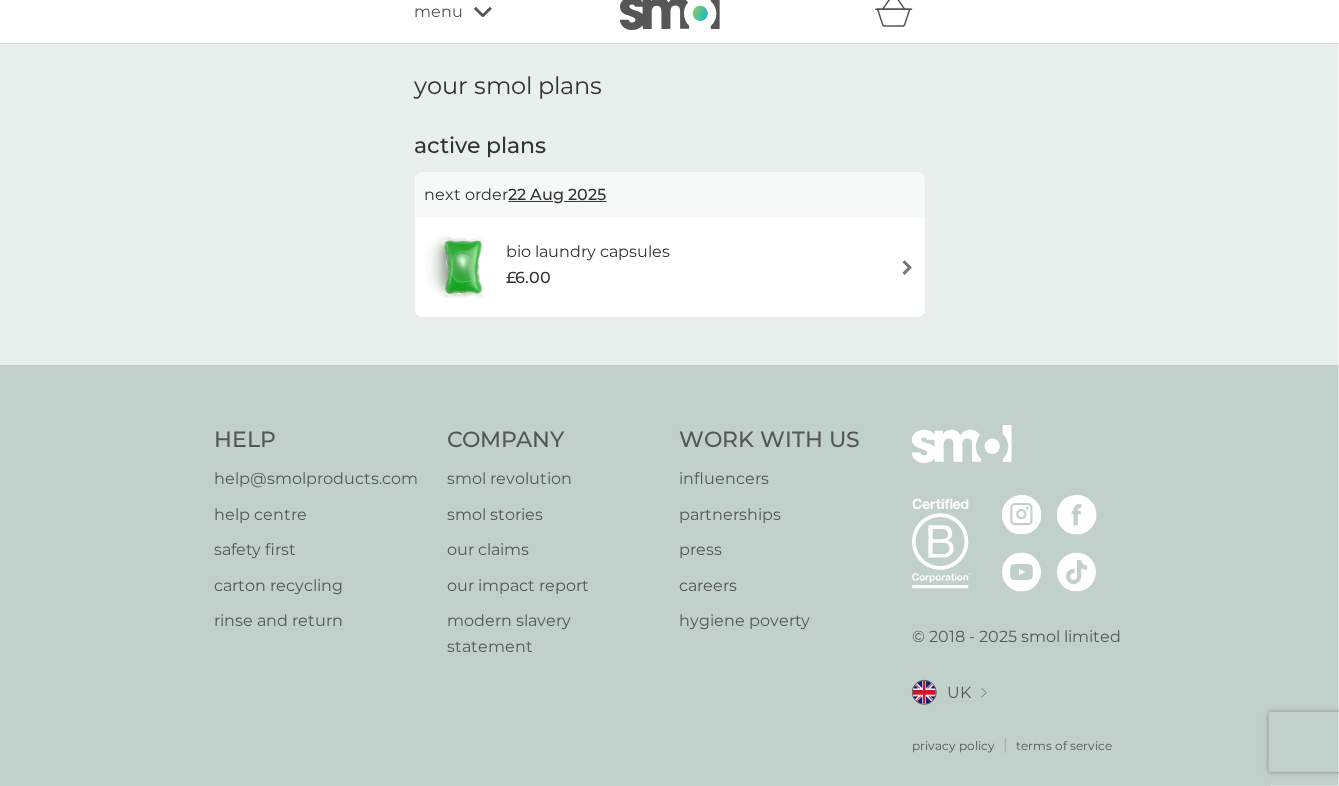 scroll, scrollTop: 0, scrollLeft: 0, axis: both 